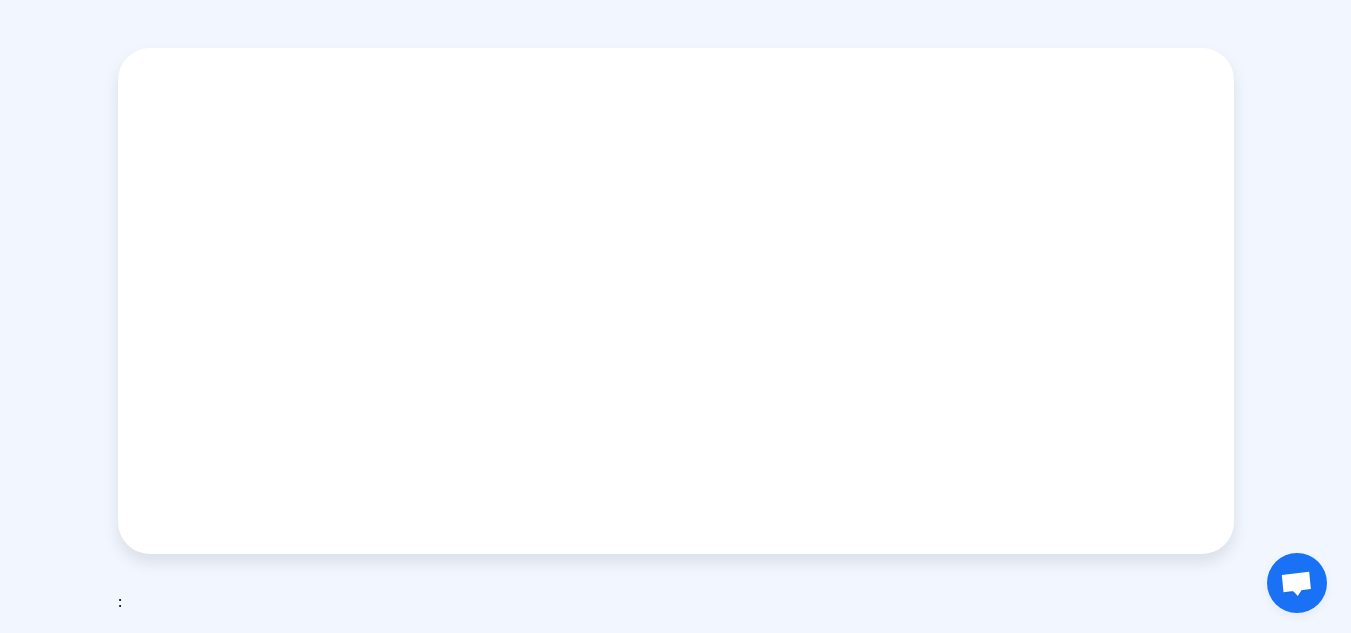 scroll, scrollTop: 0, scrollLeft: 0, axis: both 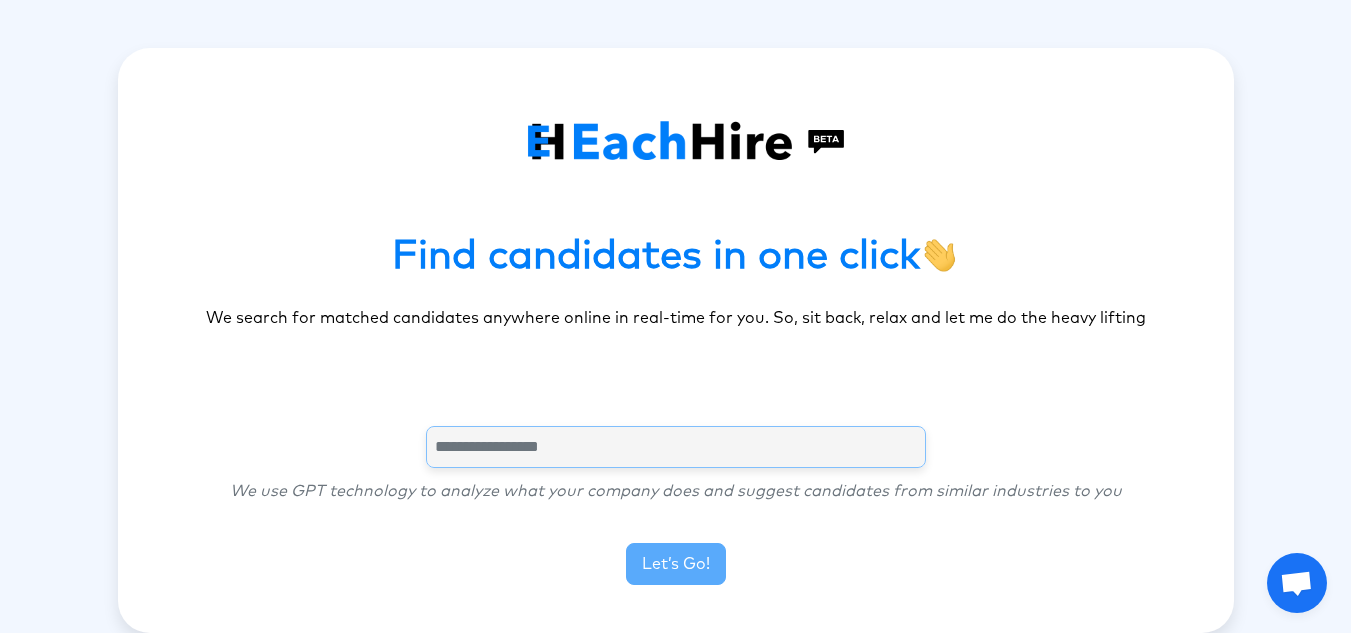 click at bounding box center (676, 447) 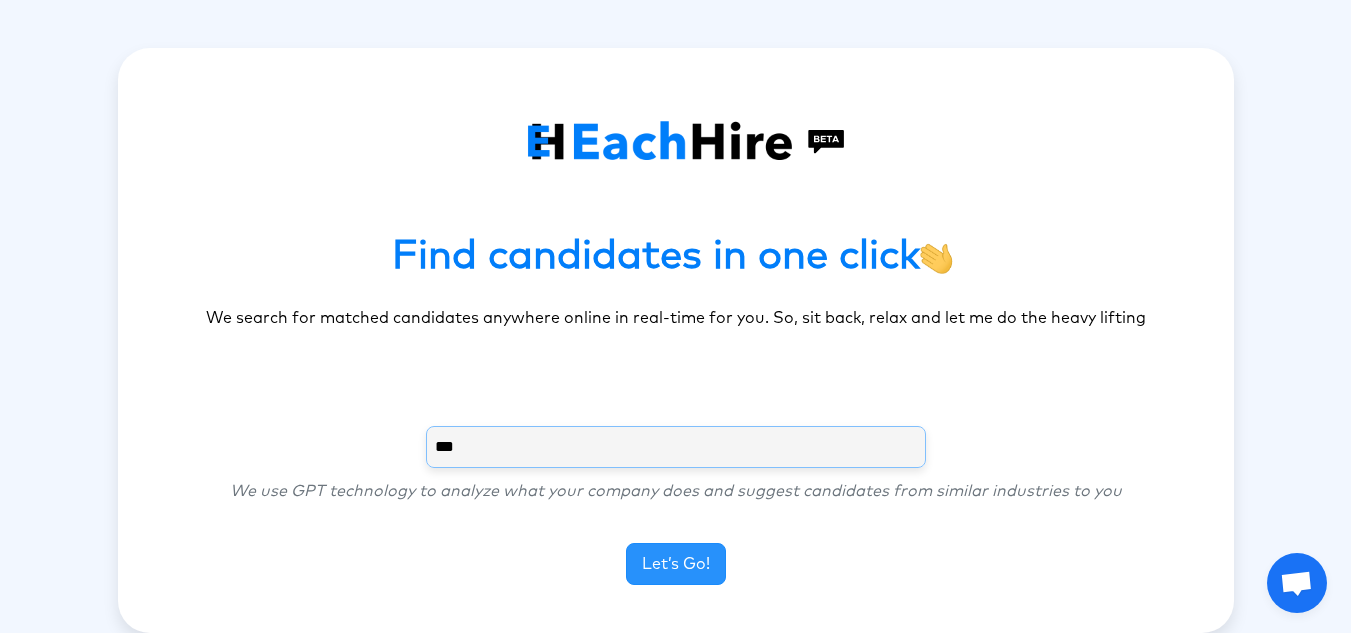 type on "***" 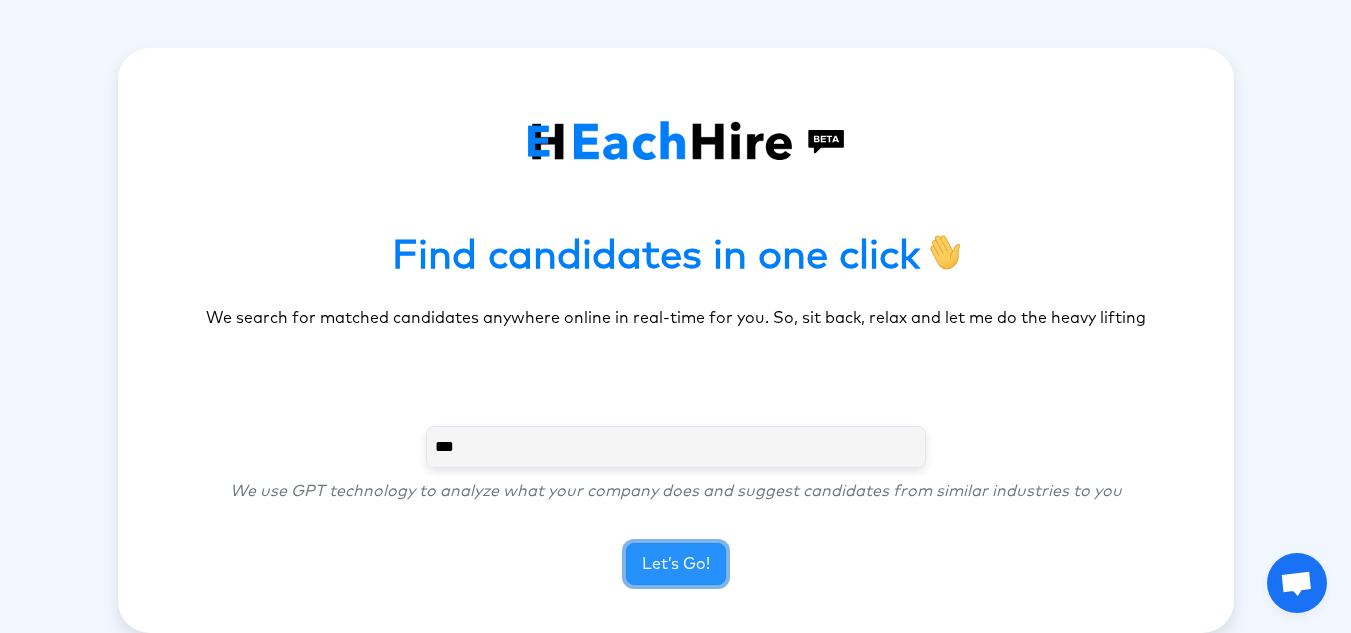 click on "Let’s Go!" at bounding box center (676, 564) 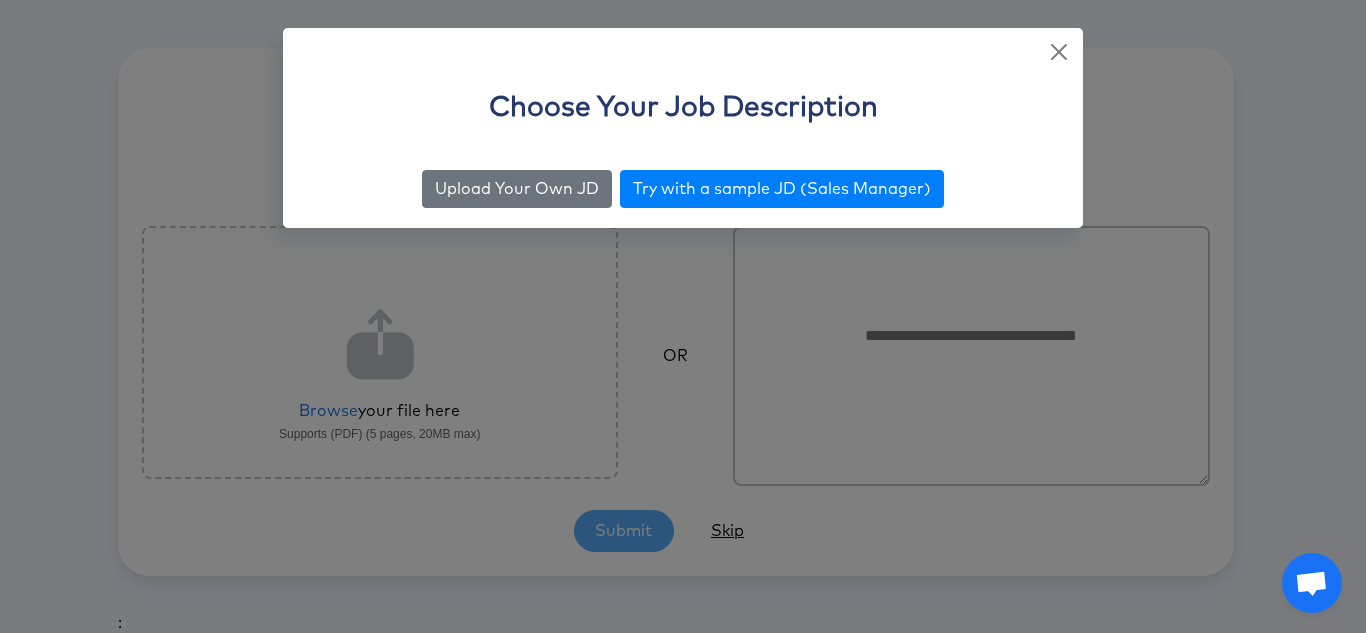 click on "Choose Your Job Description
Upload Your Own JD
Try with a sample JD (Sales Manager)" at bounding box center [683, 316] 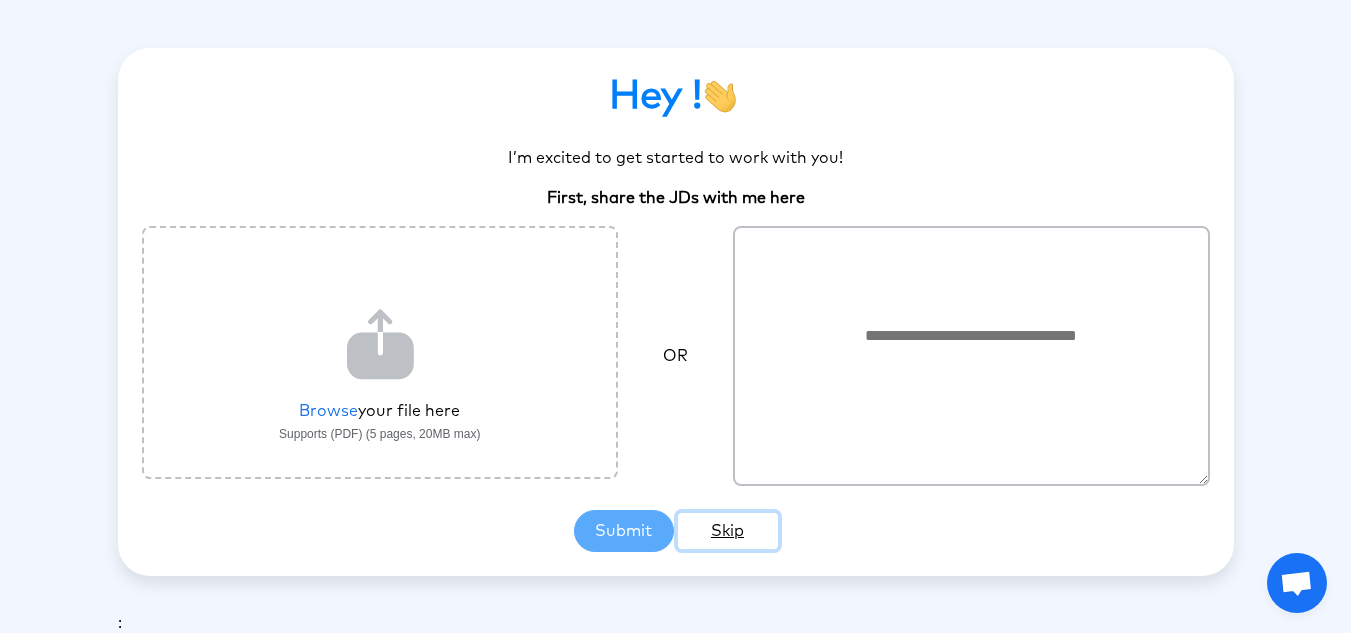 click on "Skip" at bounding box center [728, 531] 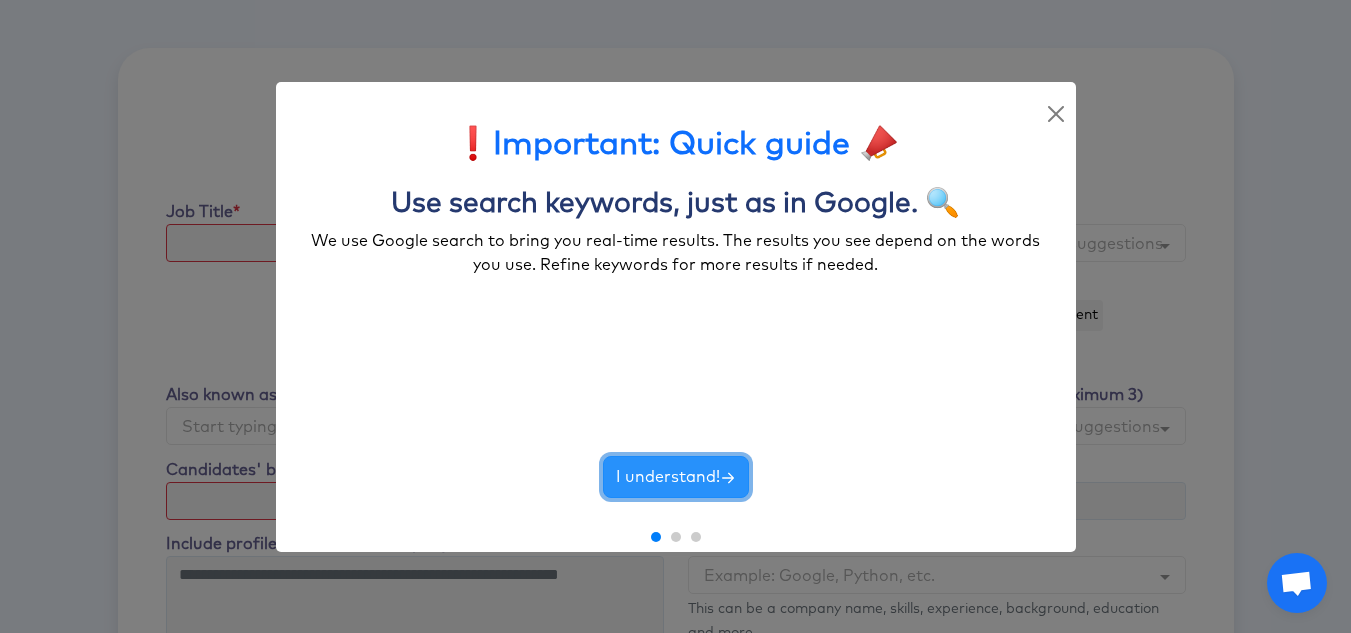 click on "I understand!" at bounding box center [676, 477] 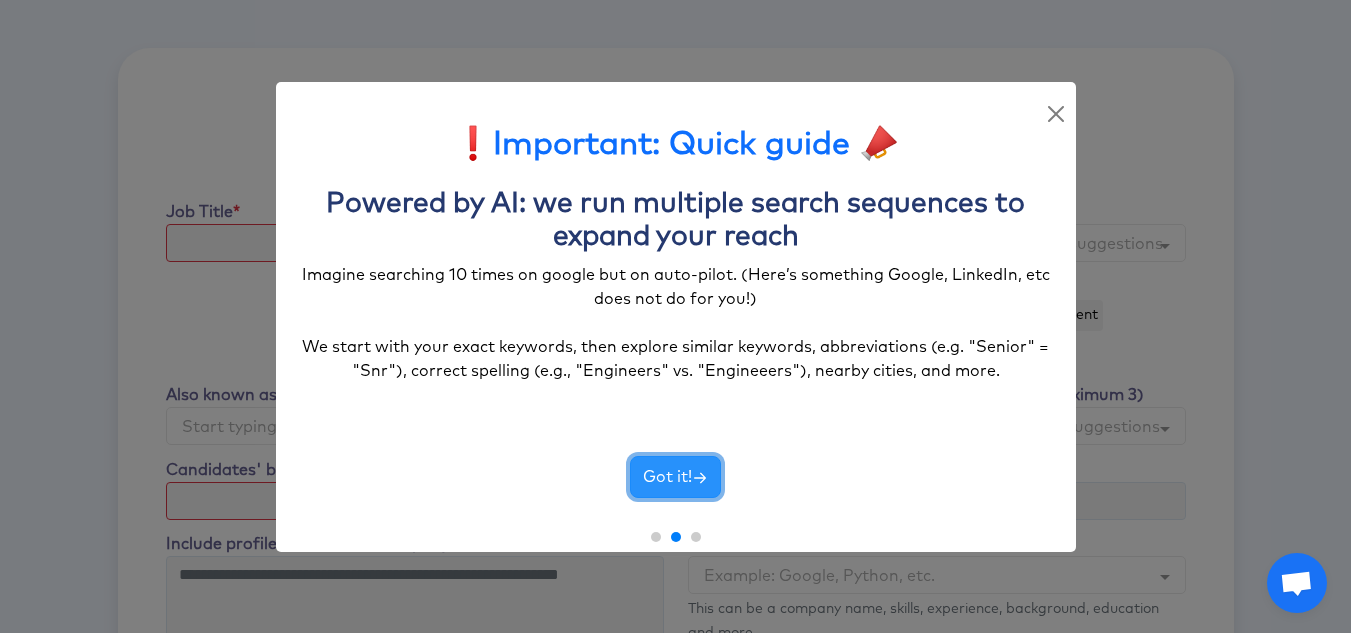 click on "Got it!" at bounding box center [675, 477] 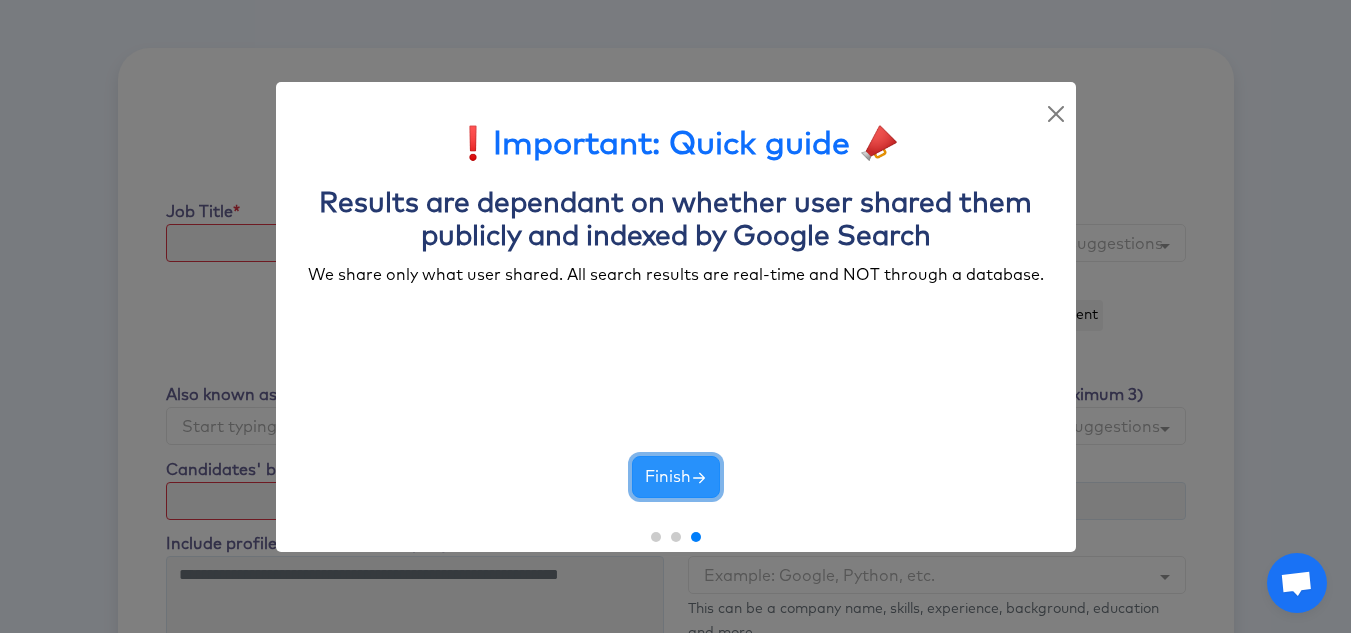 click on "Finish" at bounding box center [676, 477] 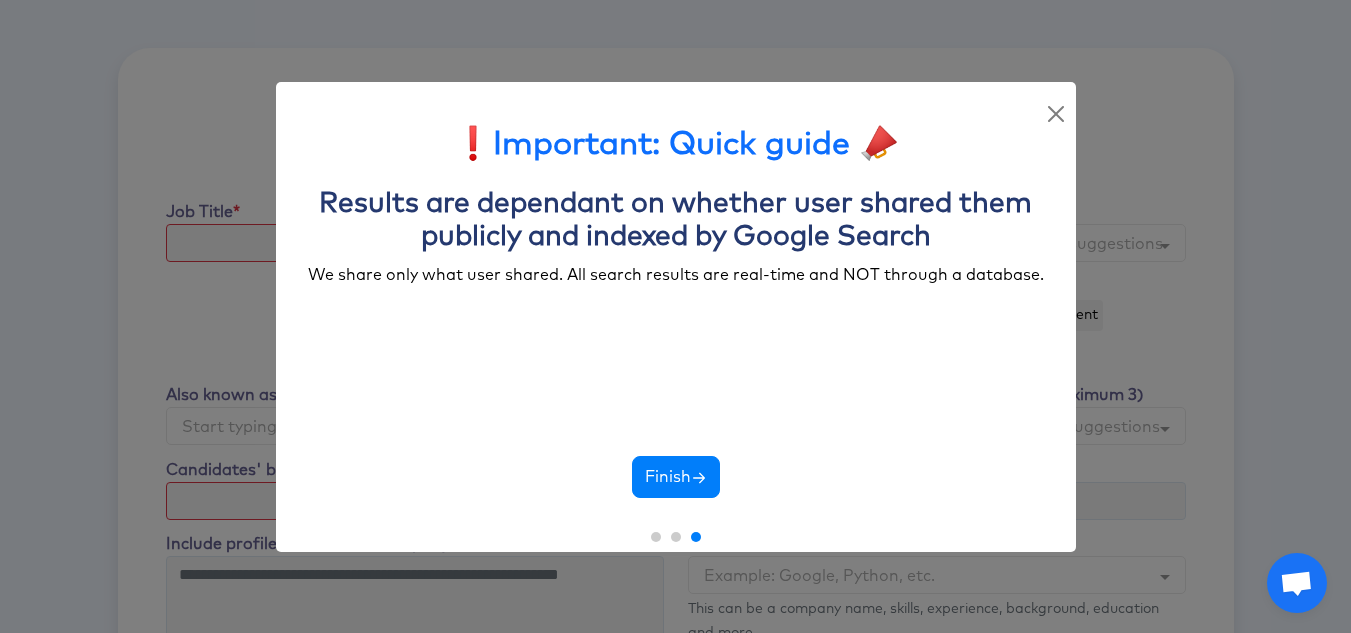 select 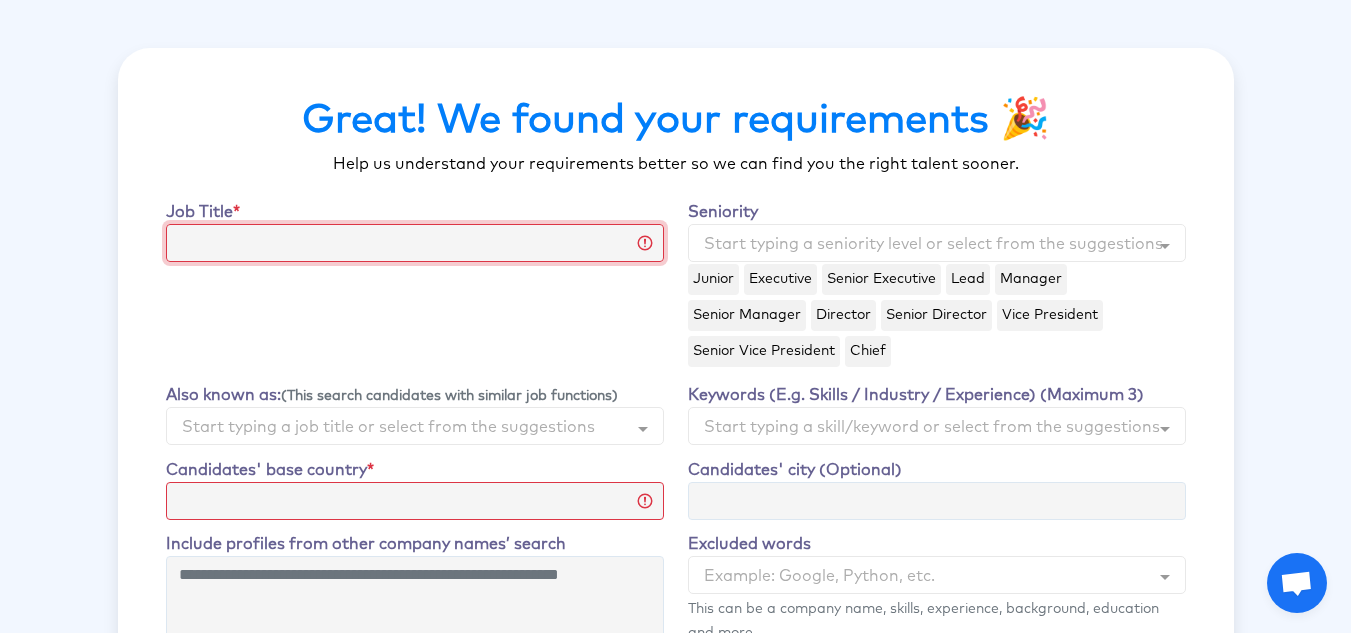 click on "Job Title" at bounding box center [415, 243] 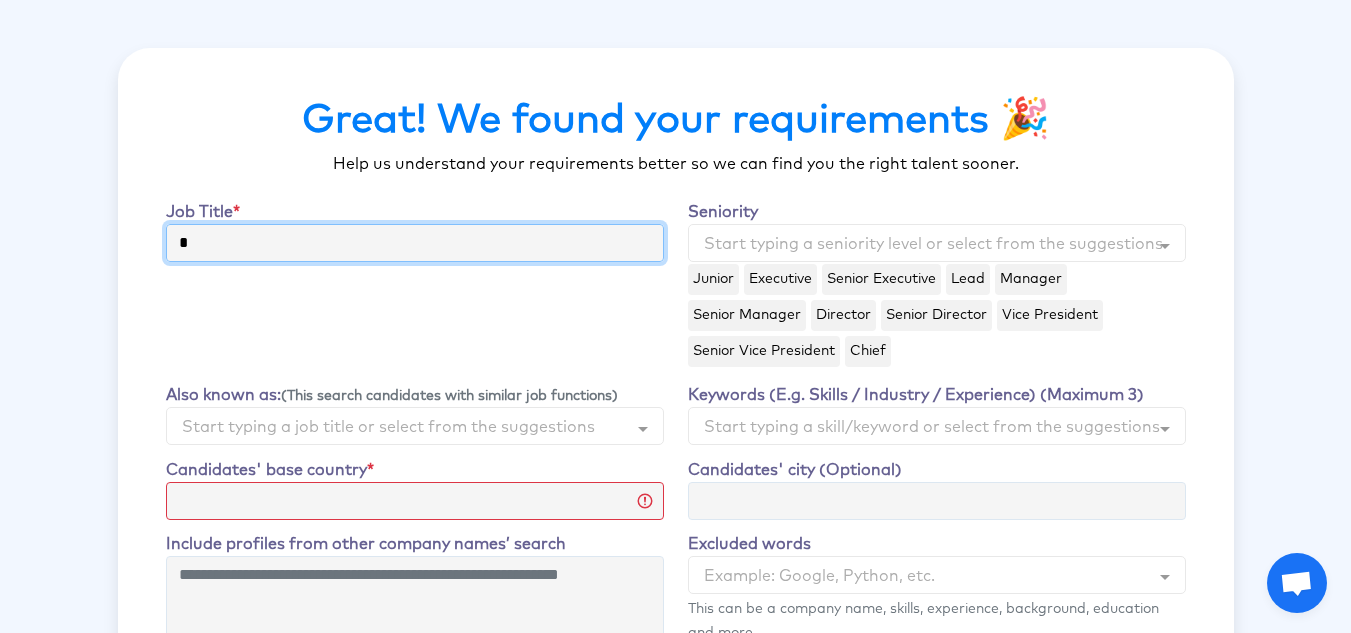 type on "**" 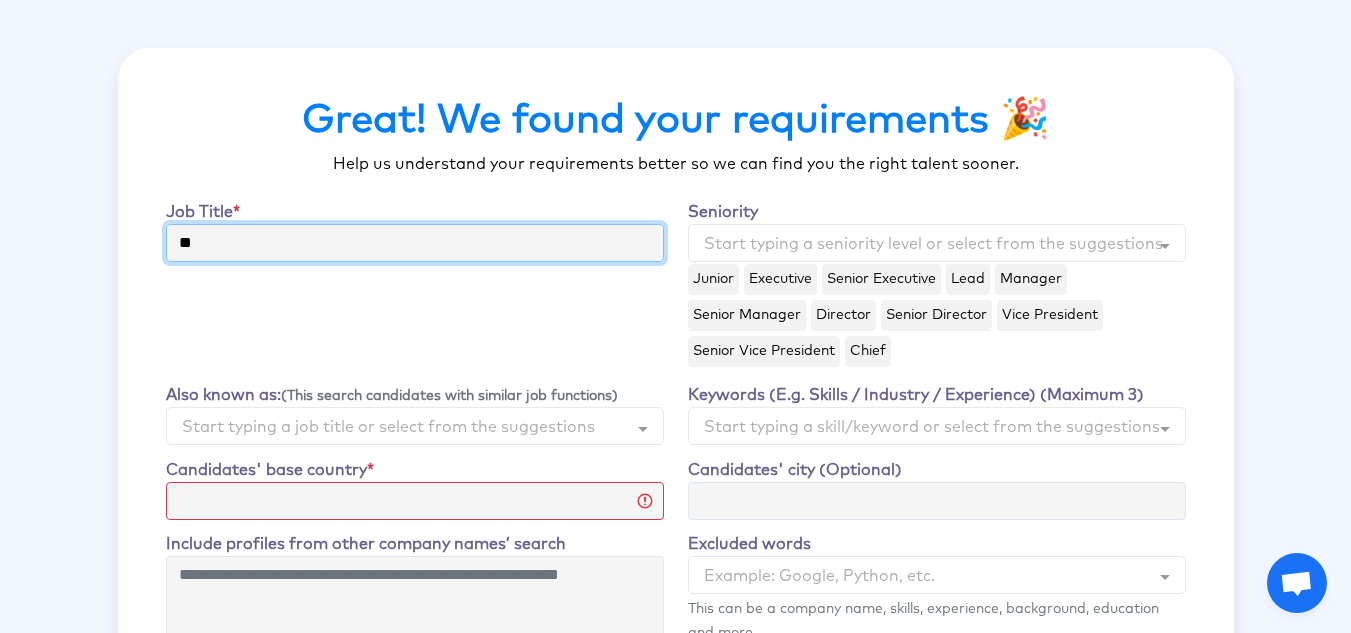 type on "***" 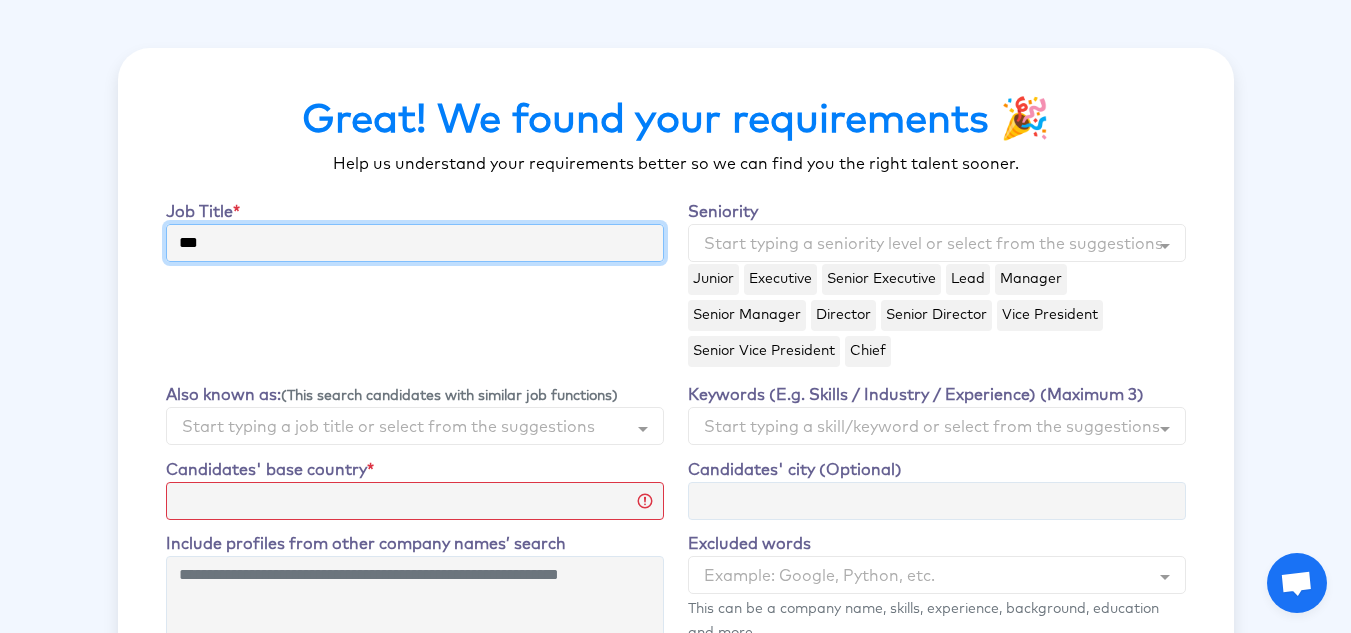 type on "****" 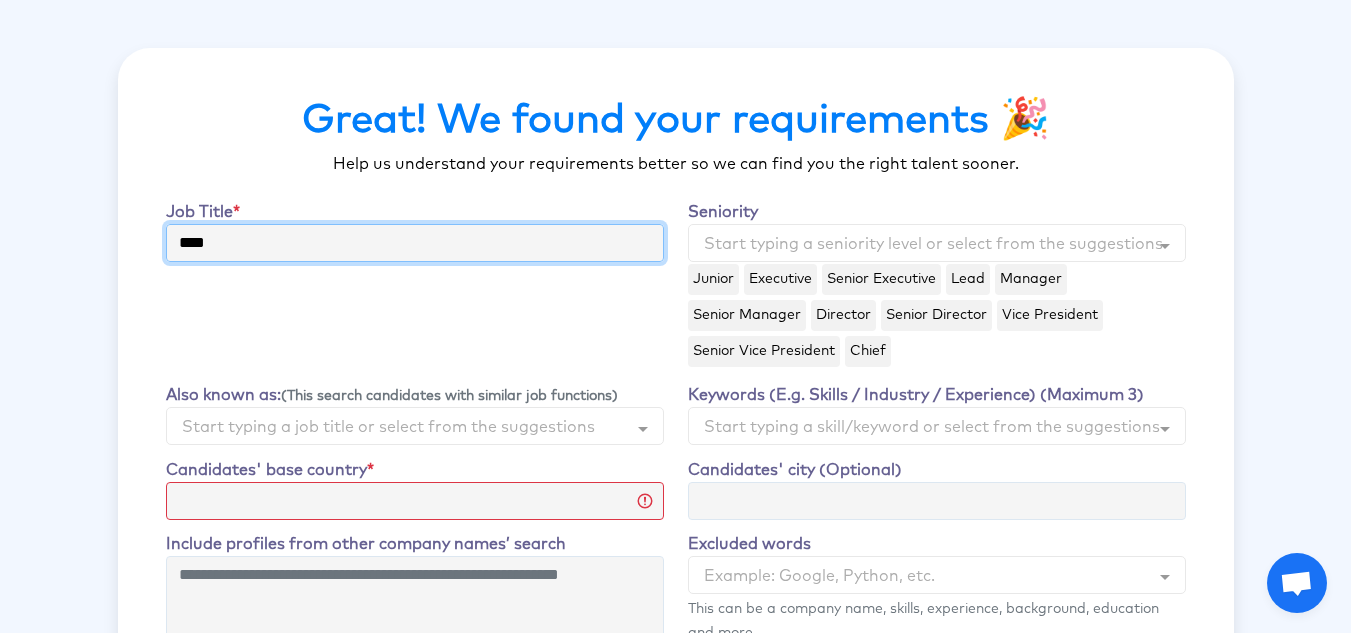 select 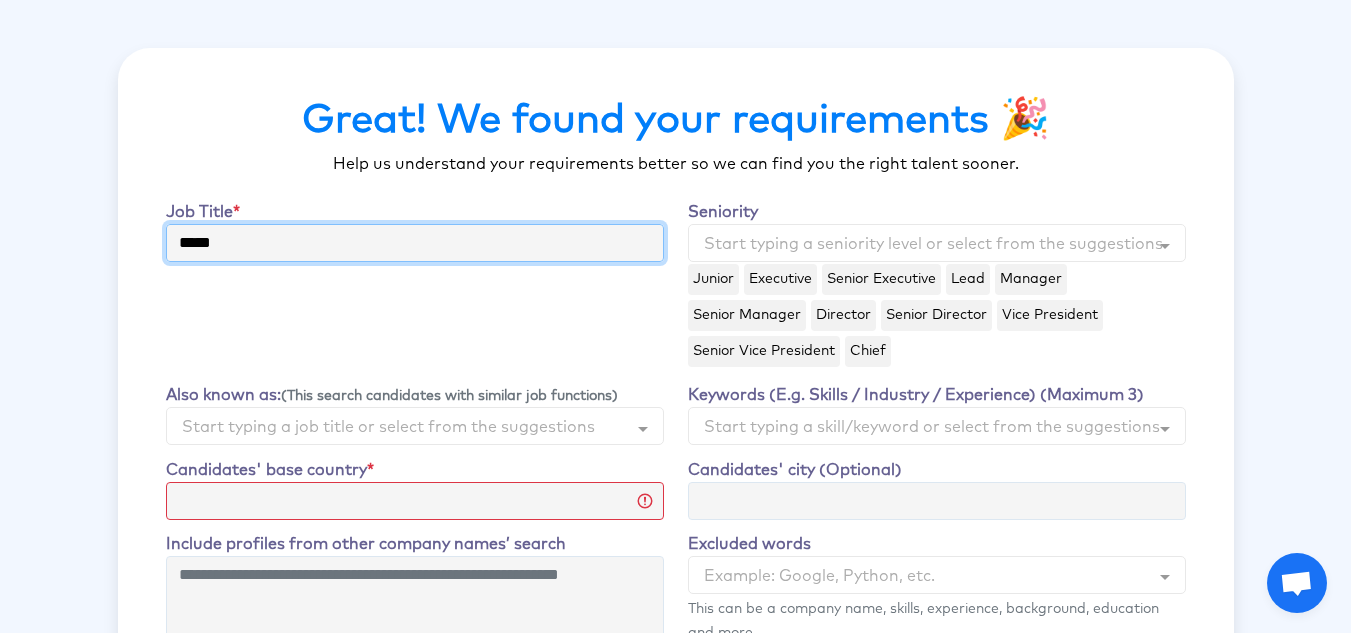 type on "******" 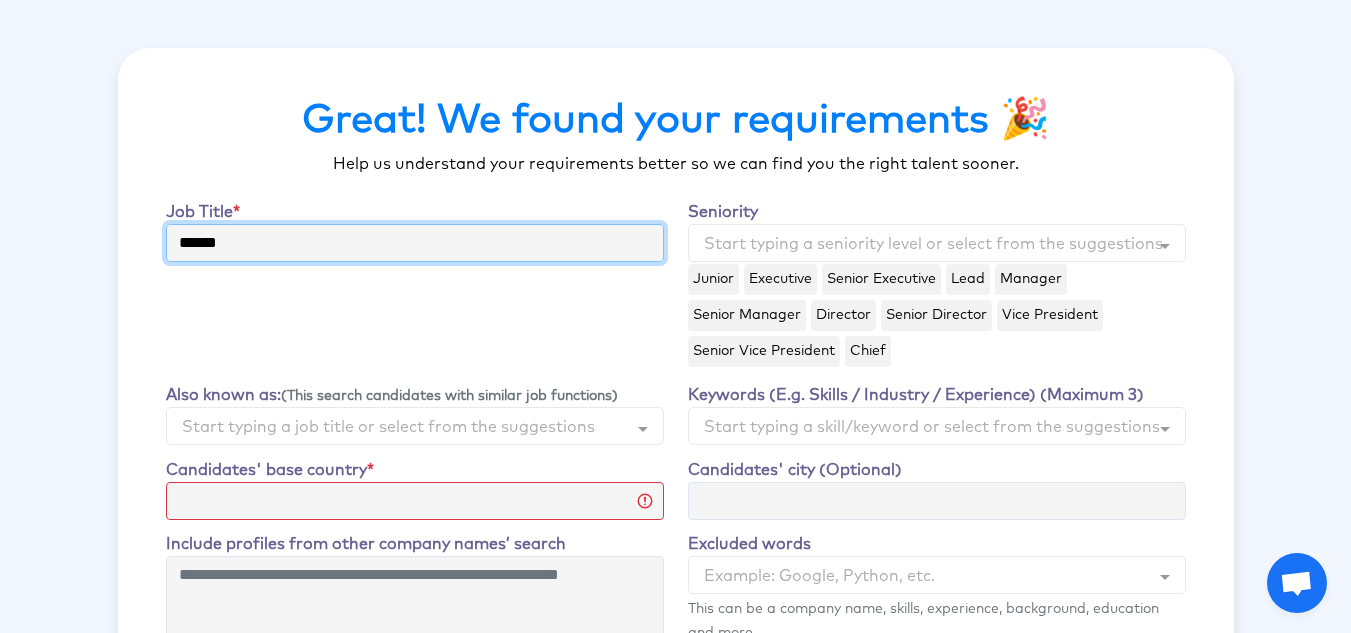 type on "*******" 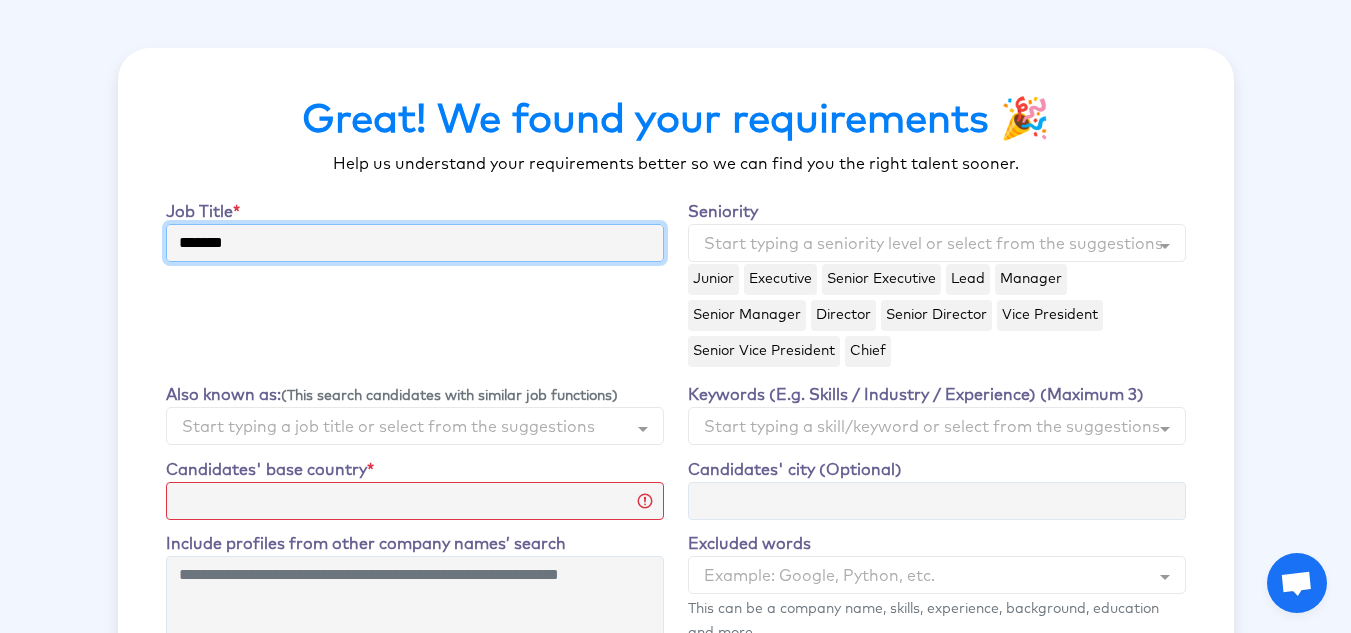 type on "********" 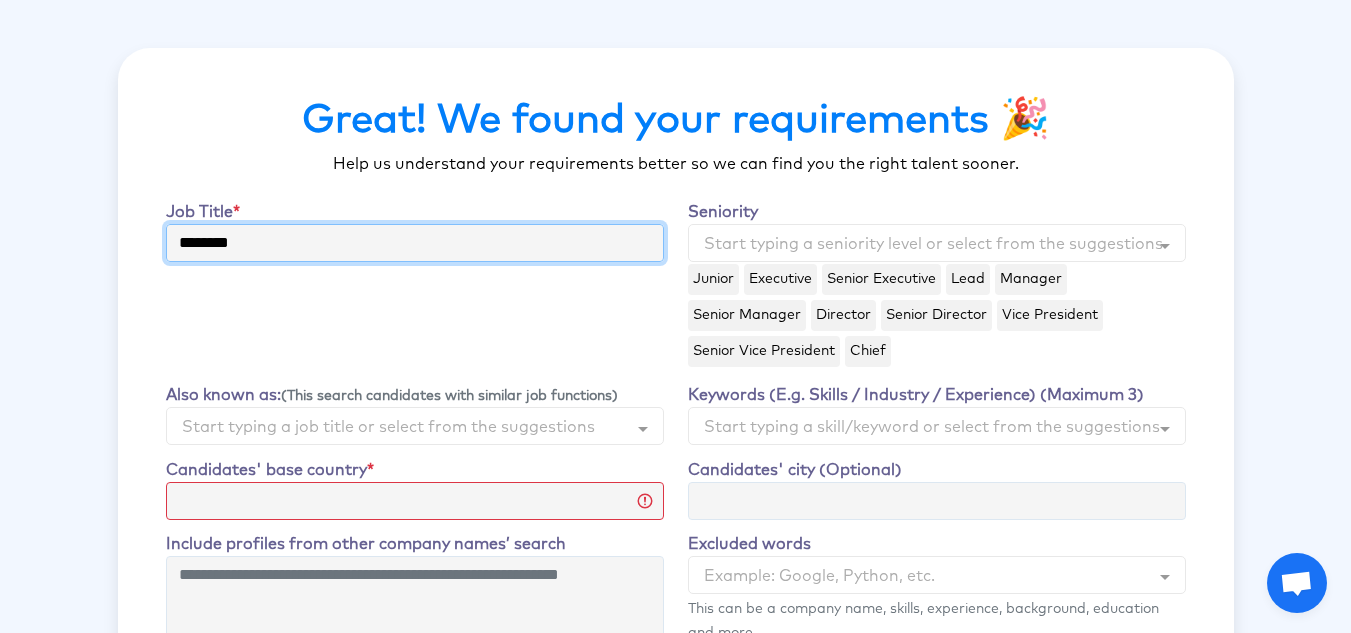 type on "*********" 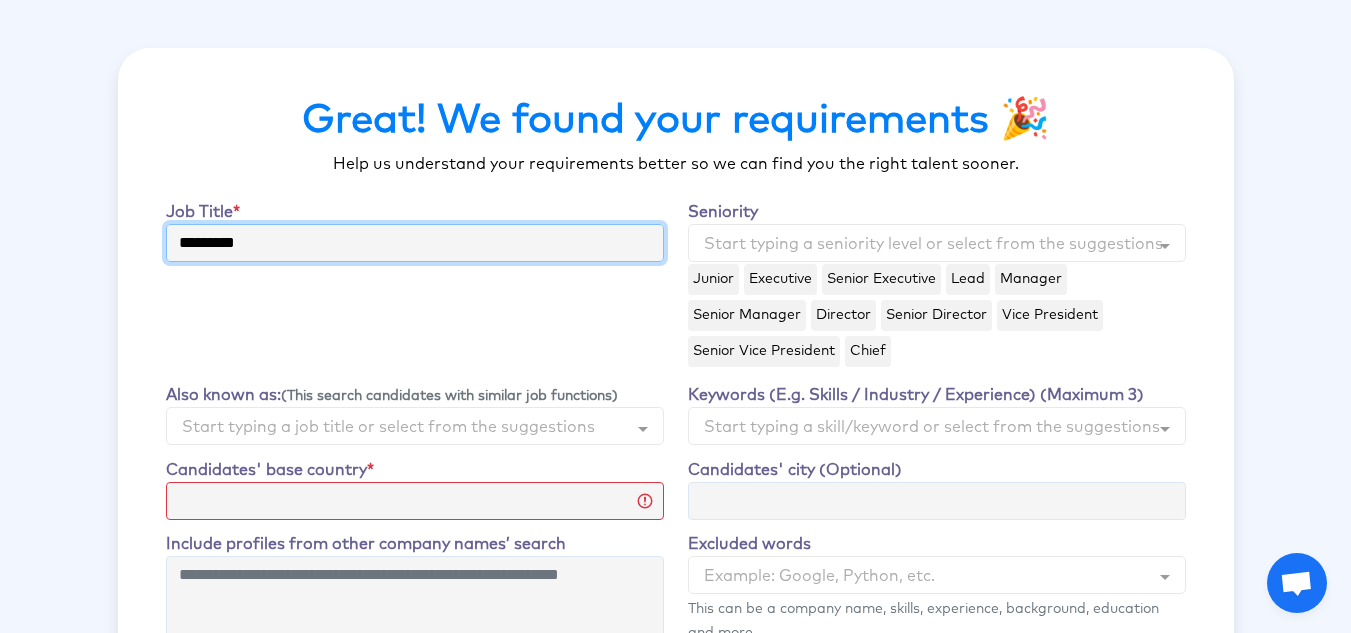 type on "*********" 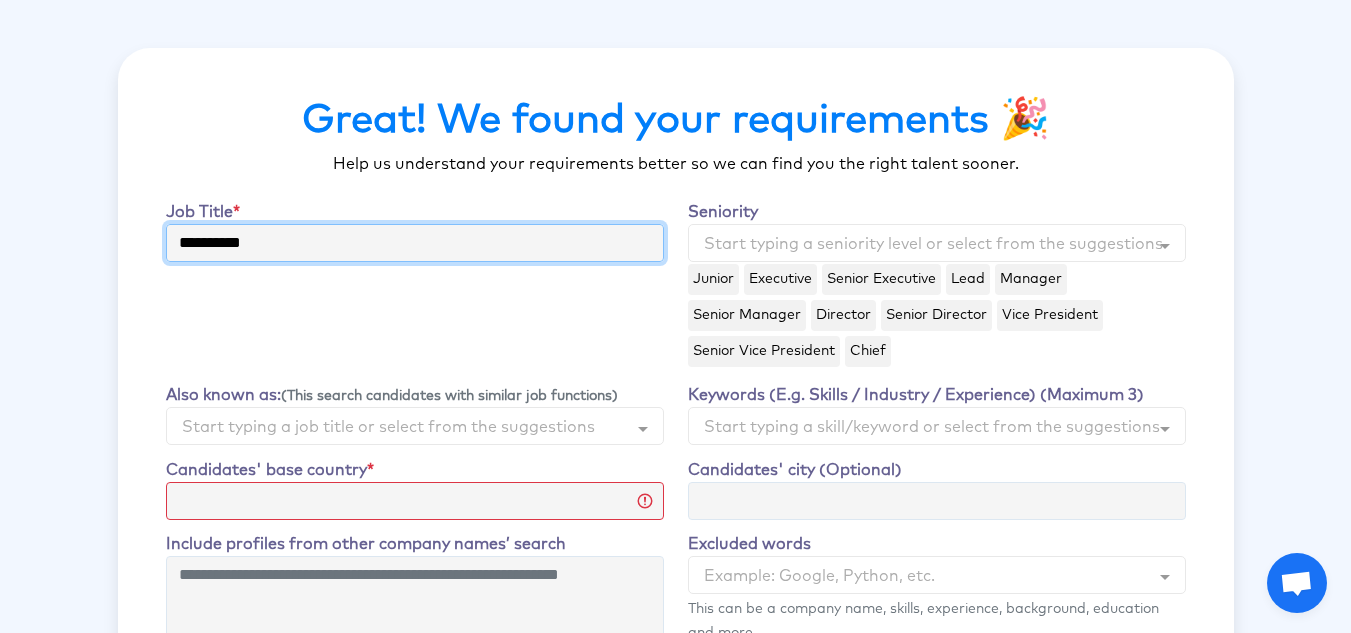 type on "**********" 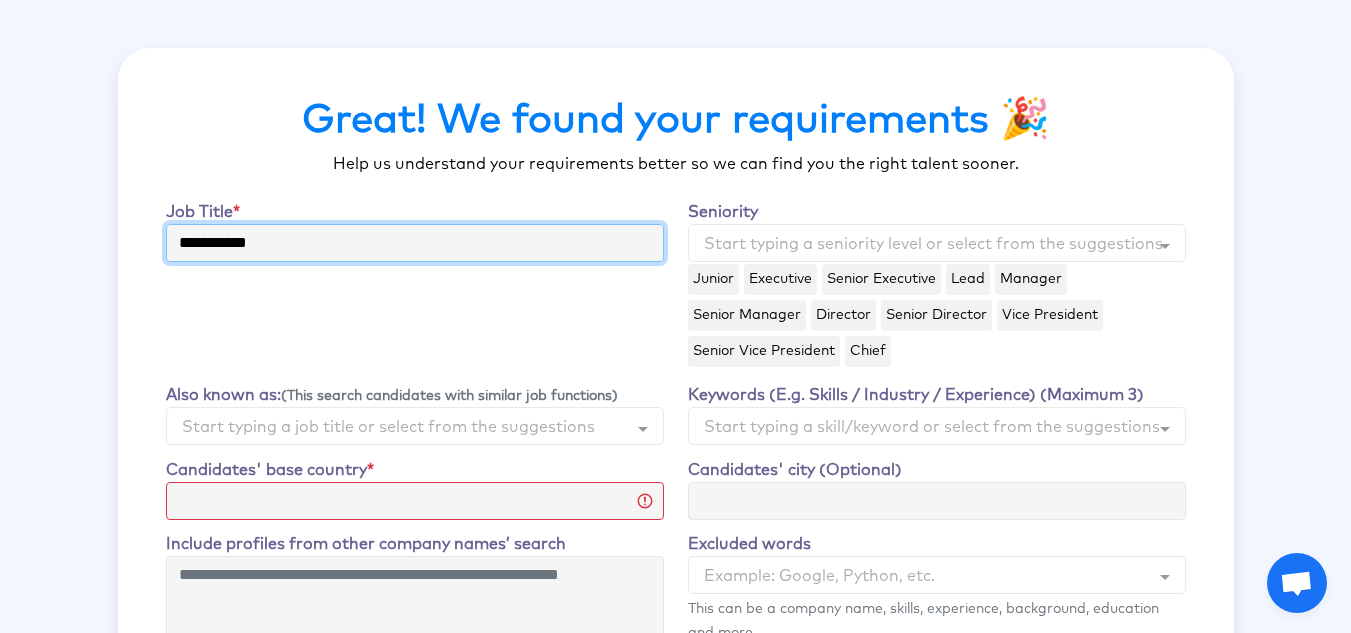 type on "**********" 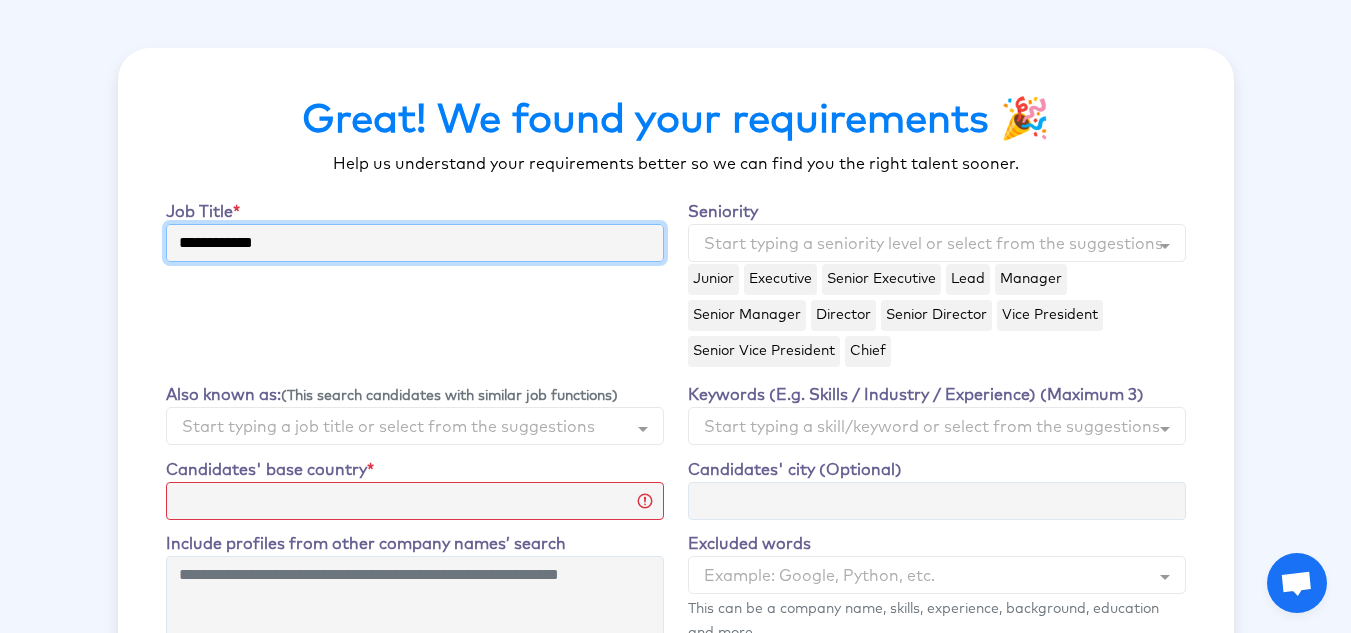 type on "**********" 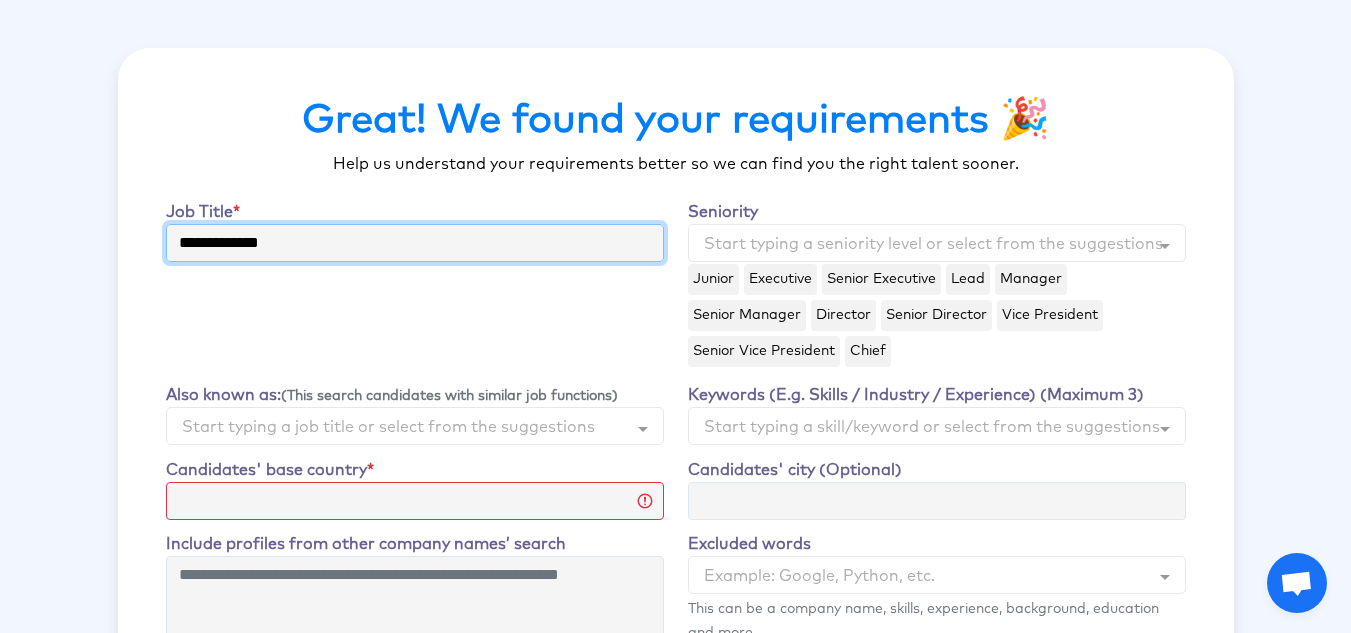 type on "**********" 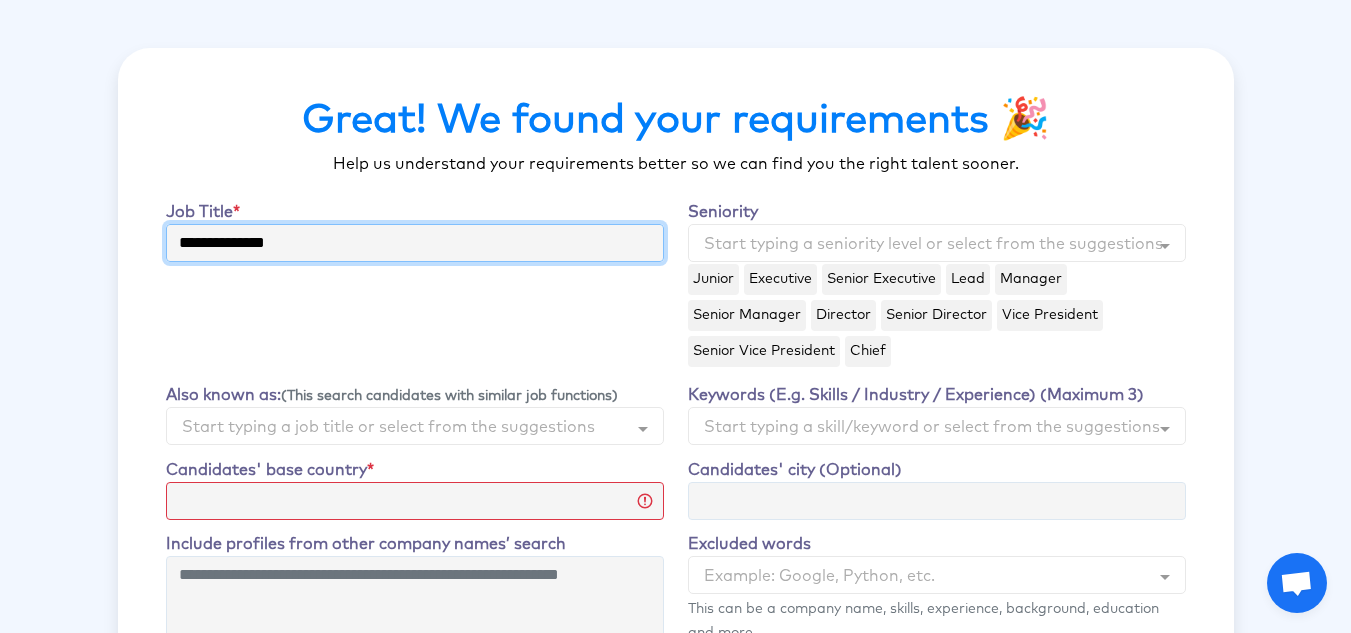 type on "**********" 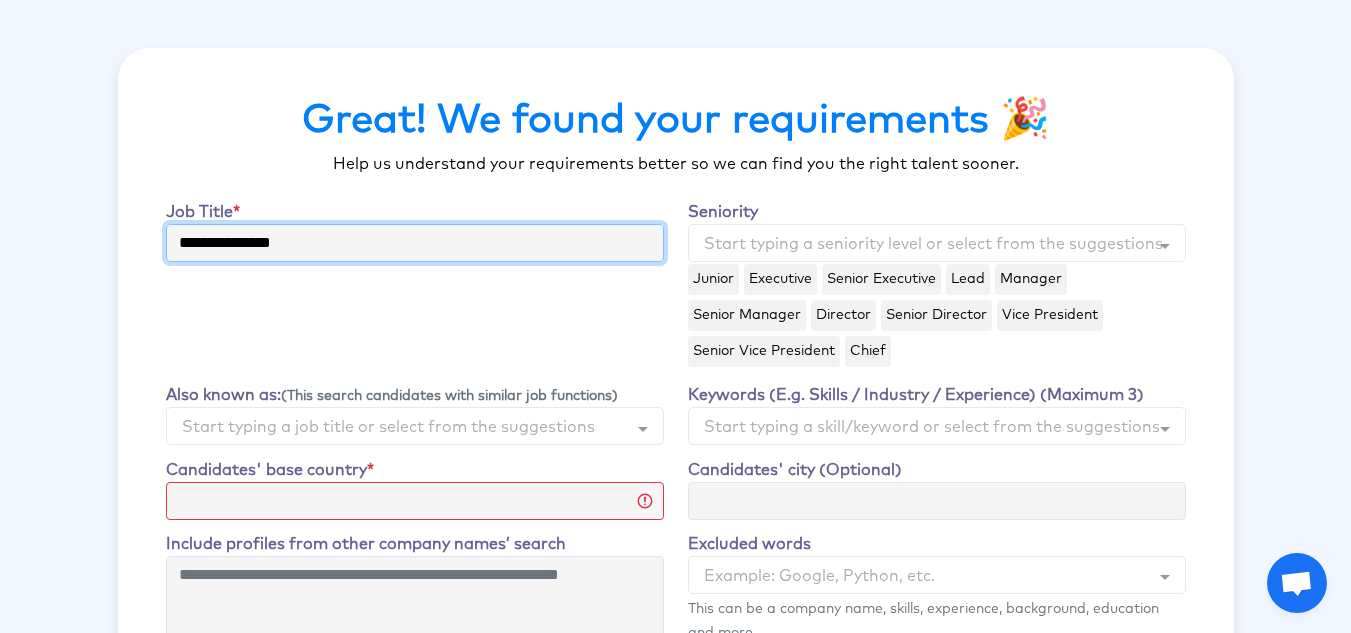 type on "**********" 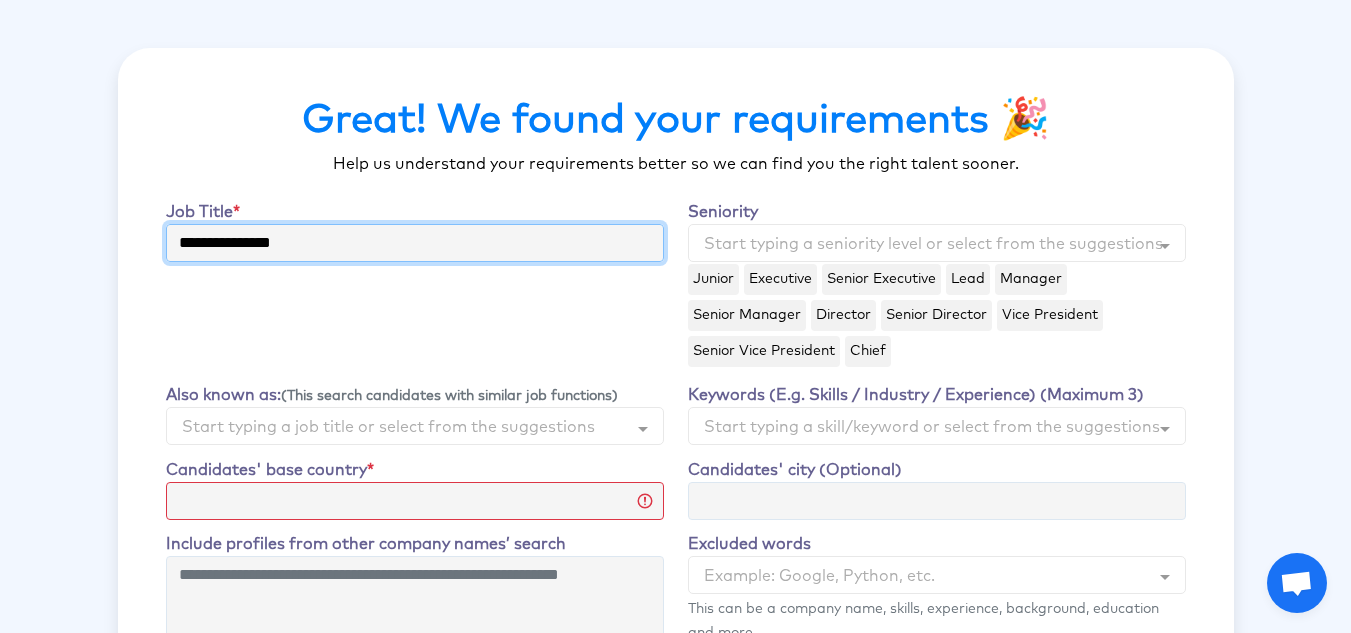 select 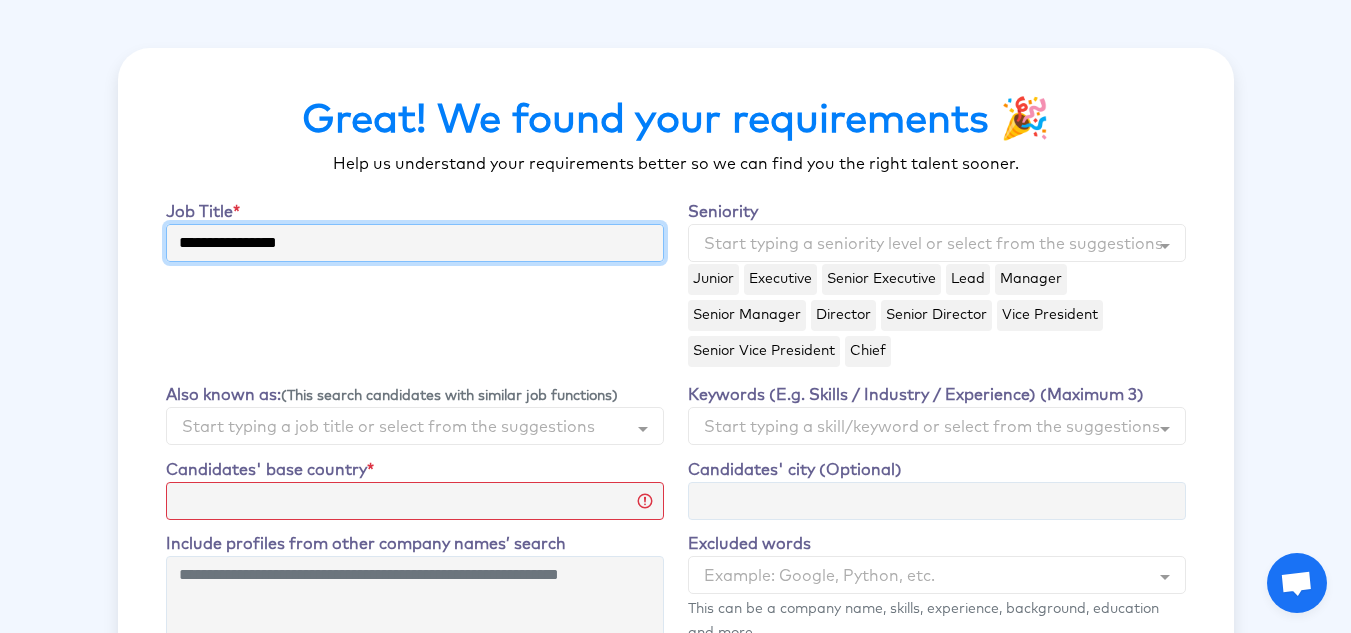type on "**********" 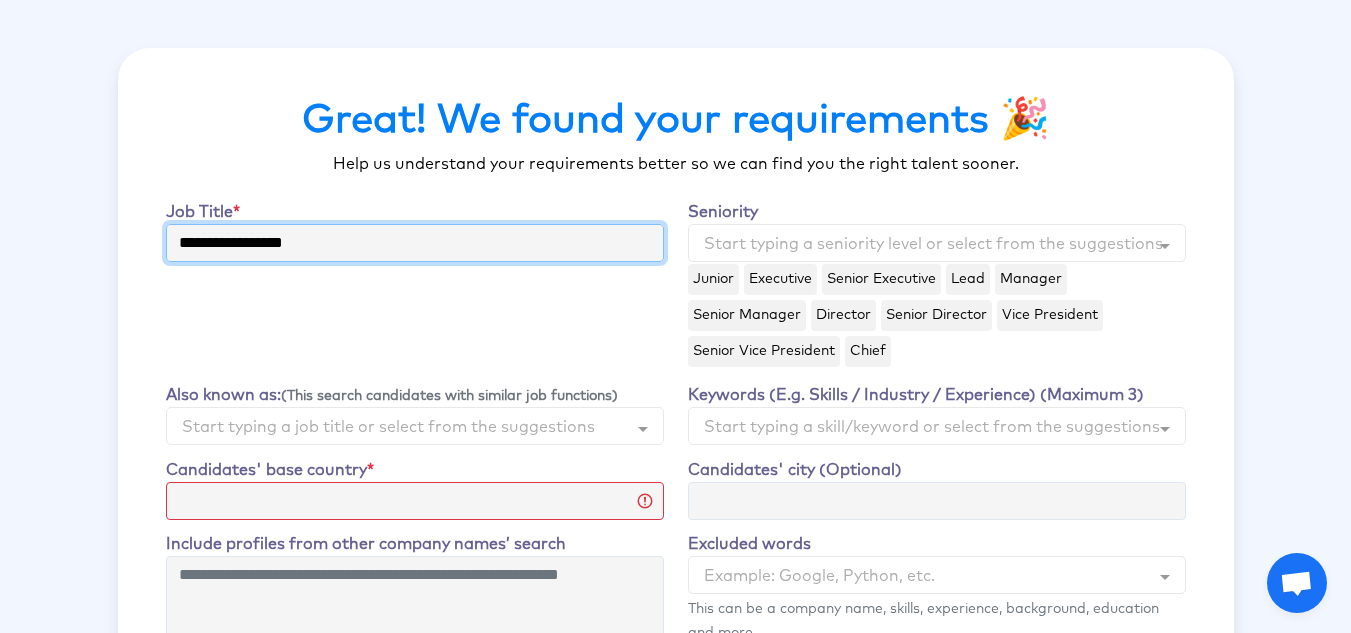type on "**********" 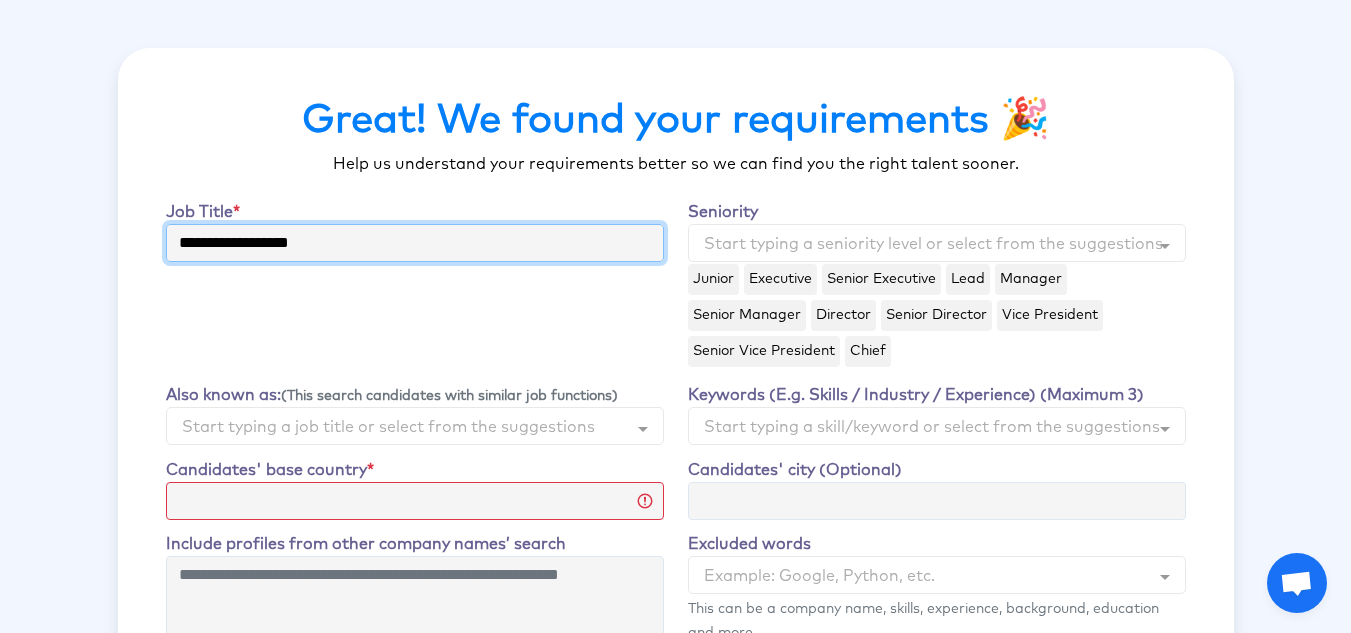 type on "**********" 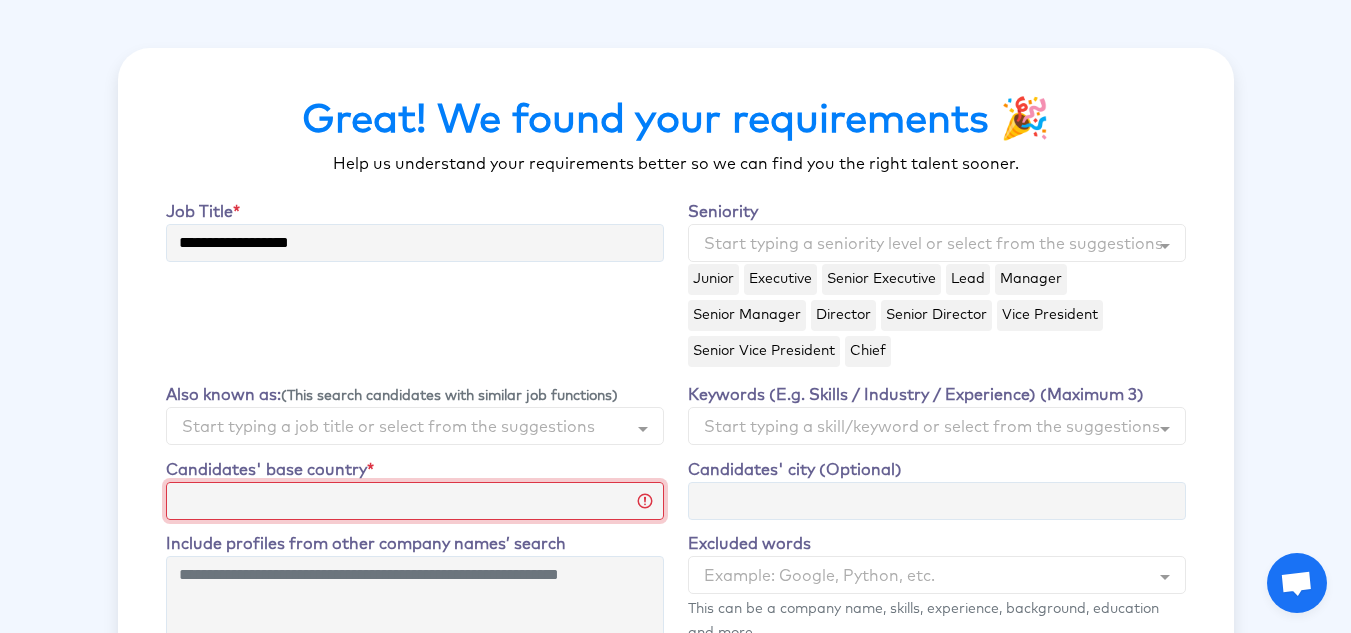 click on "**********" at bounding box center (415, 501) 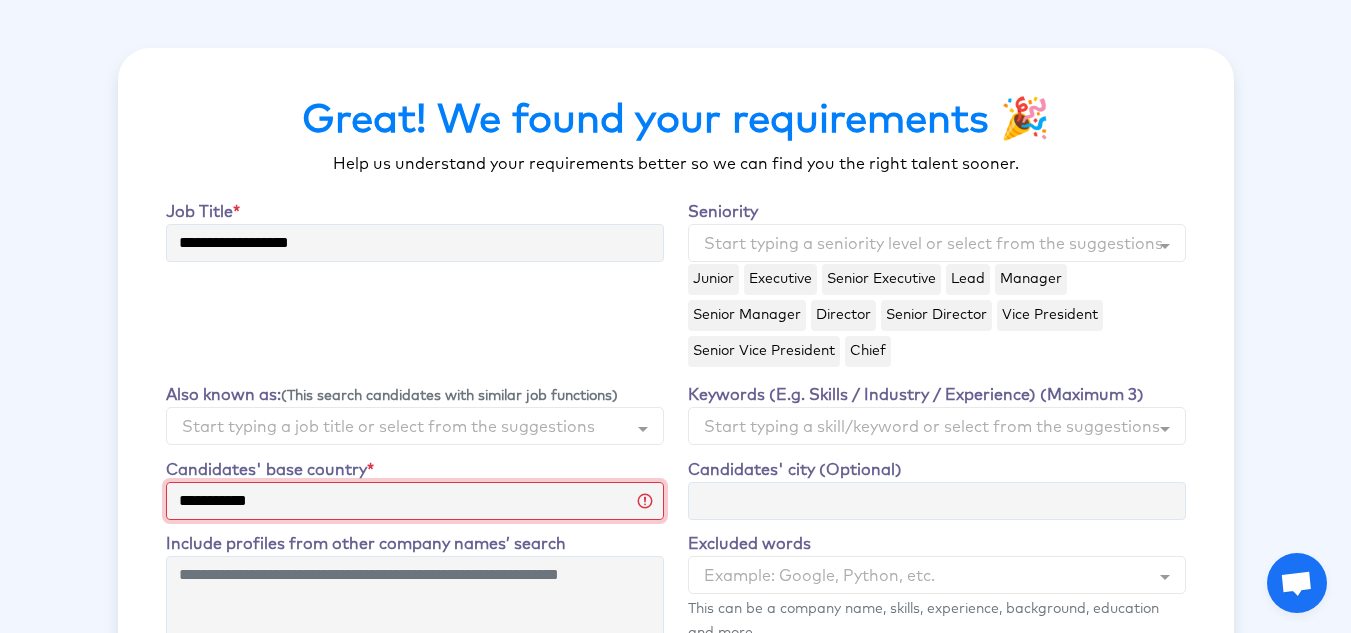 click on "**********" at bounding box center (415, 501) 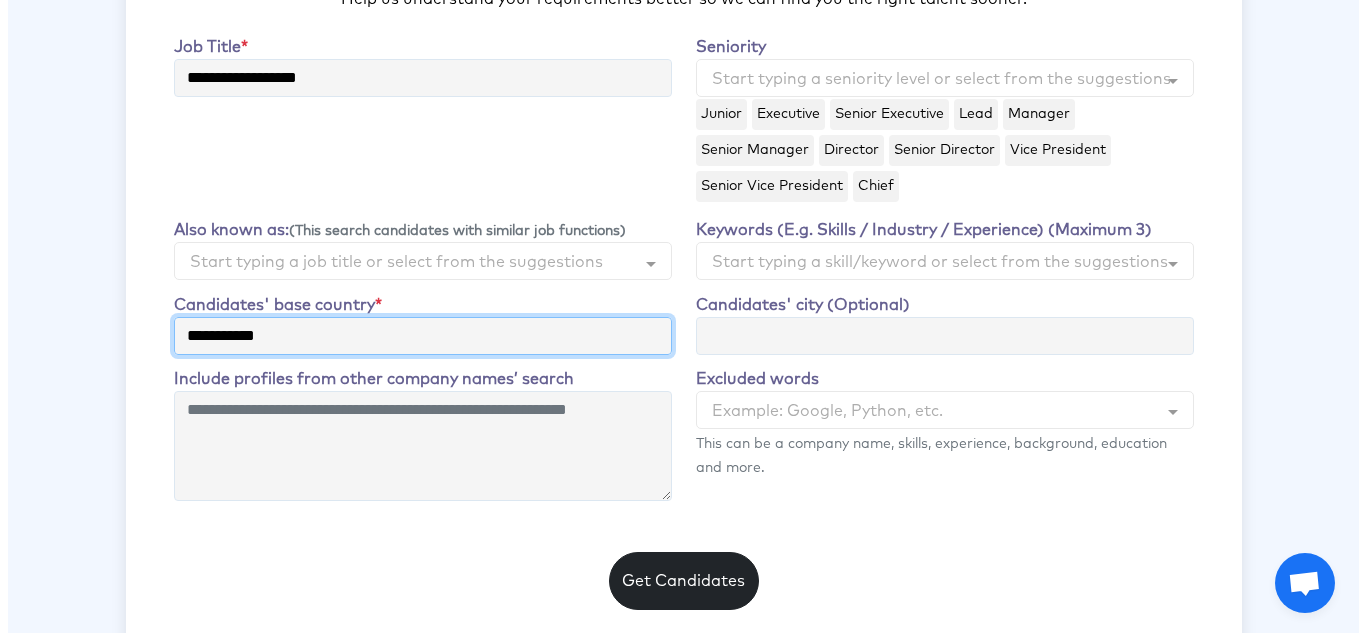 scroll, scrollTop: 168, scrollLeft: 0, axis: vertical 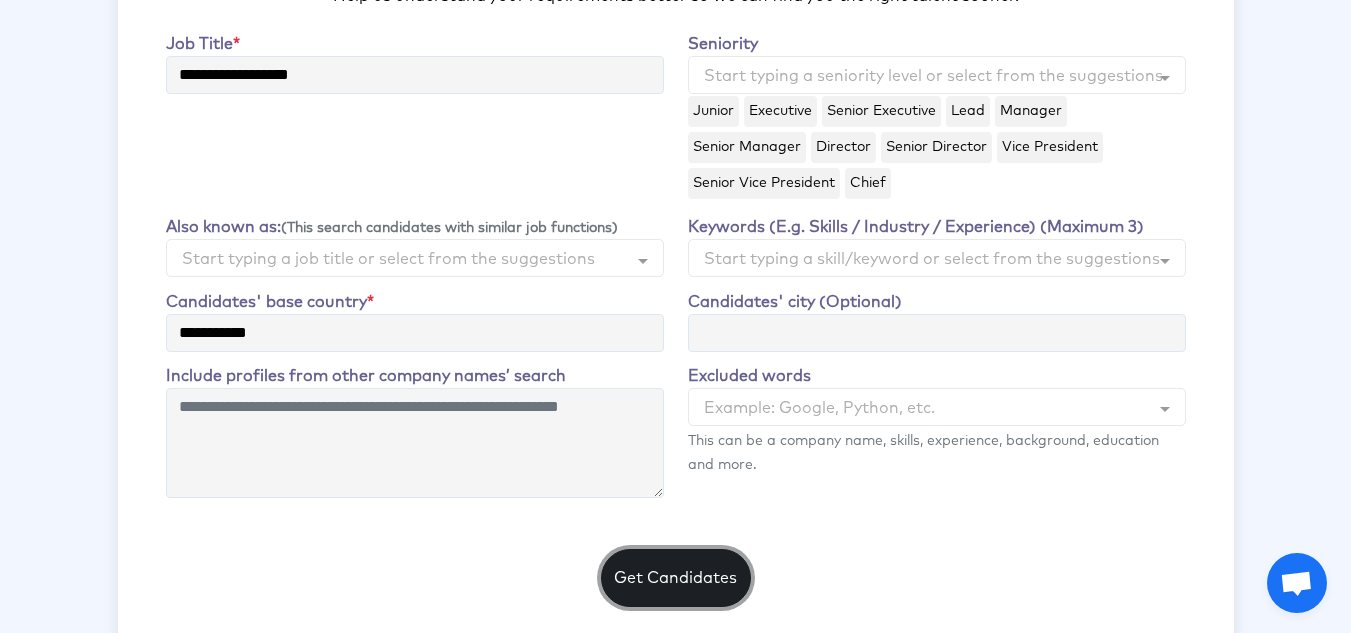 click on "Get Candidates" at bounding box center [676, 578] 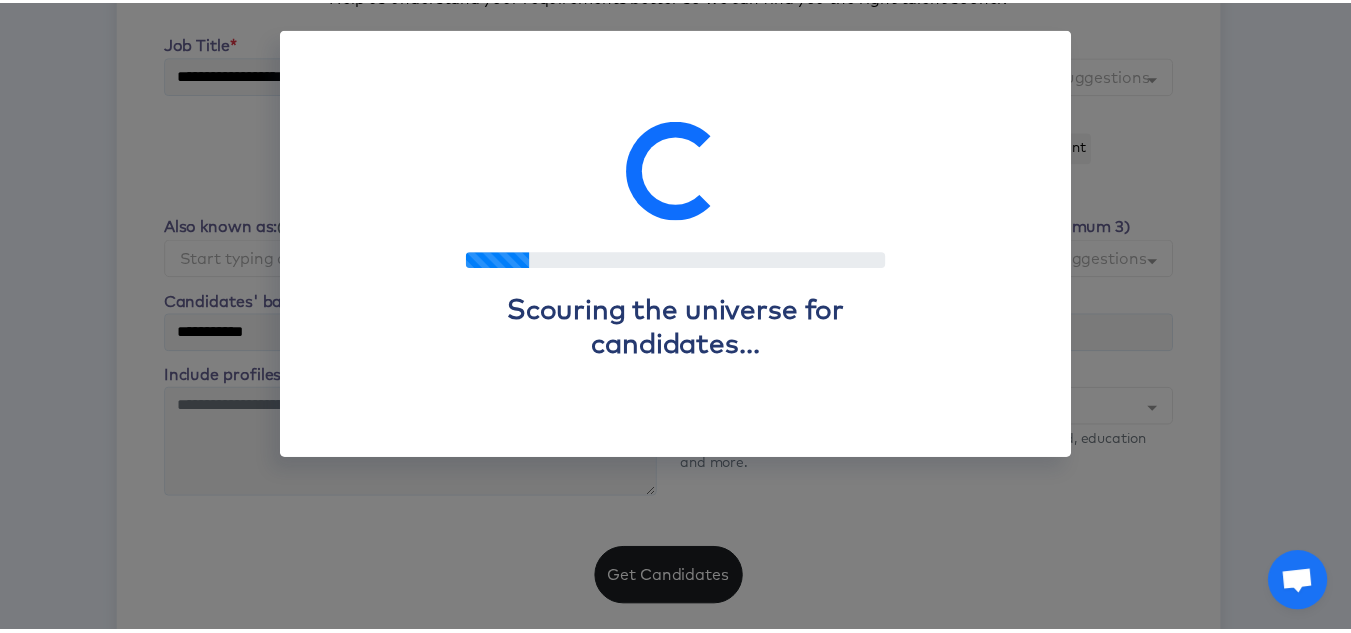 scroll, scrollTop: 86, scrollLeft: 0, axis: vertical 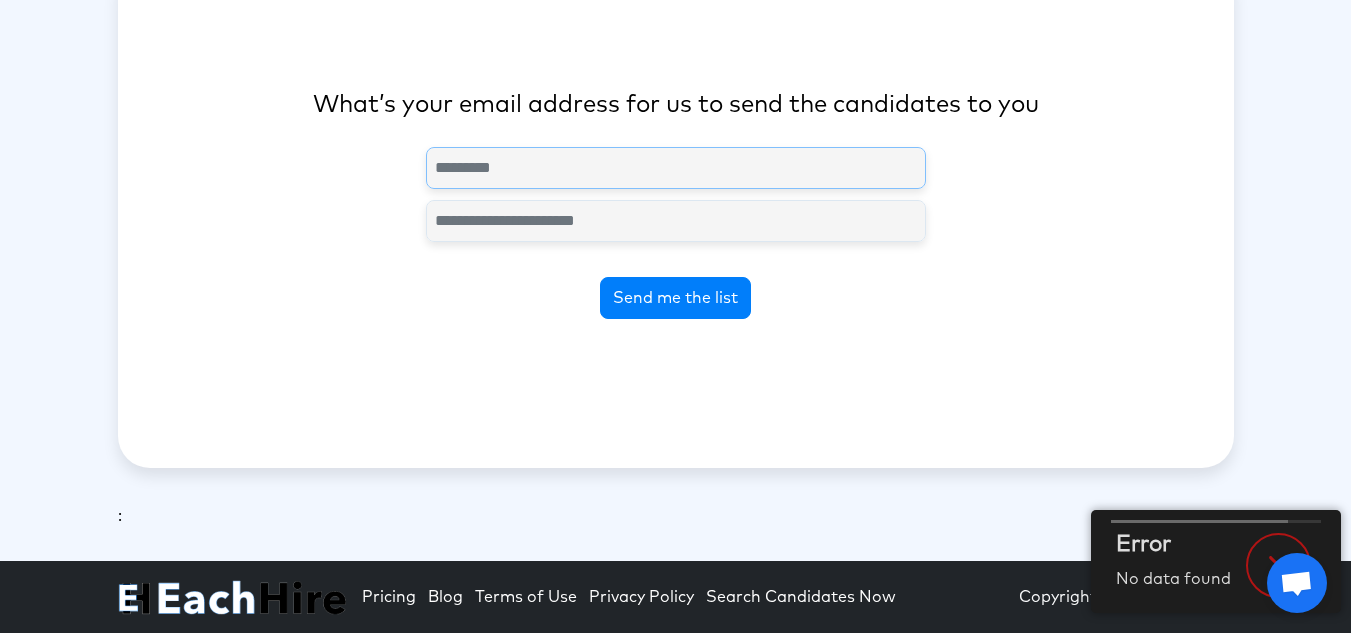 click at bounding box center [676, 168] 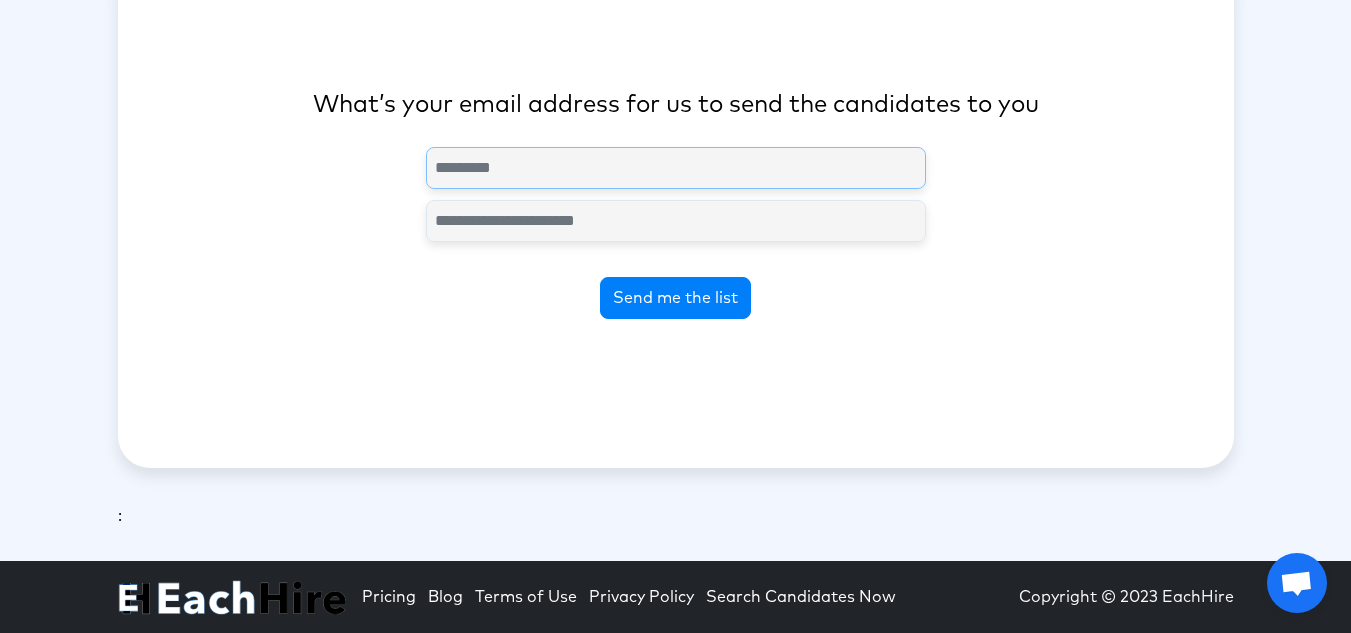 click at bounding box center [676, 168] 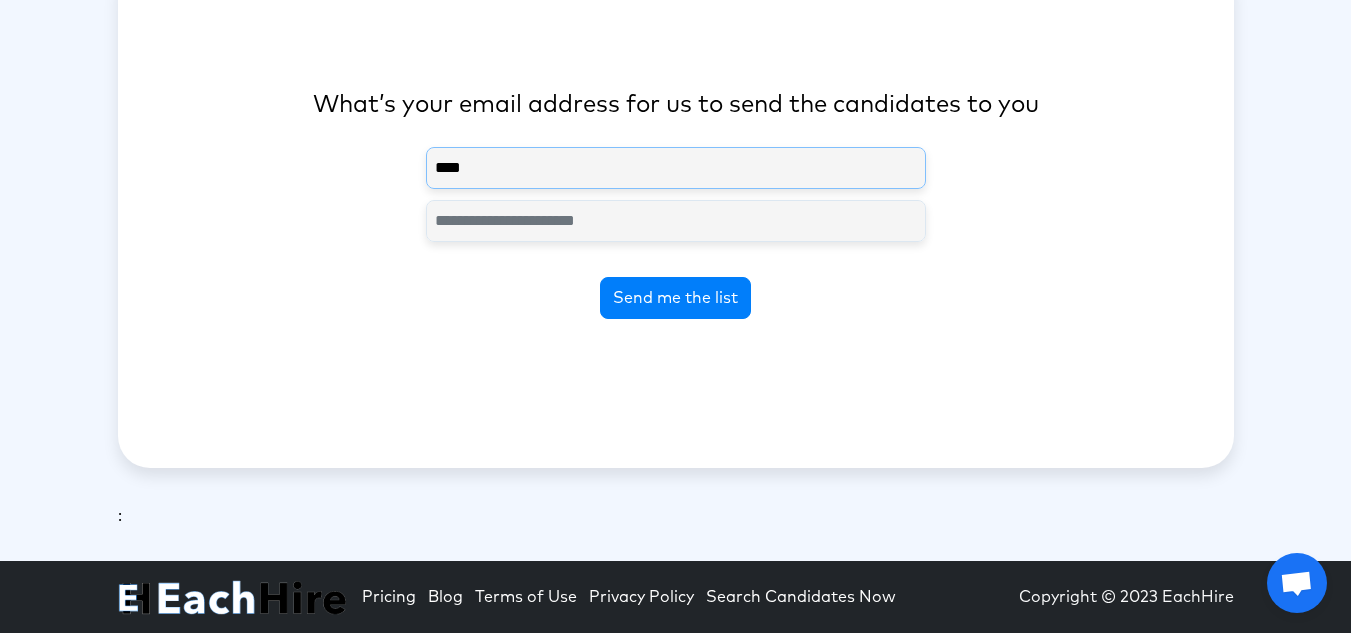 type on "****" 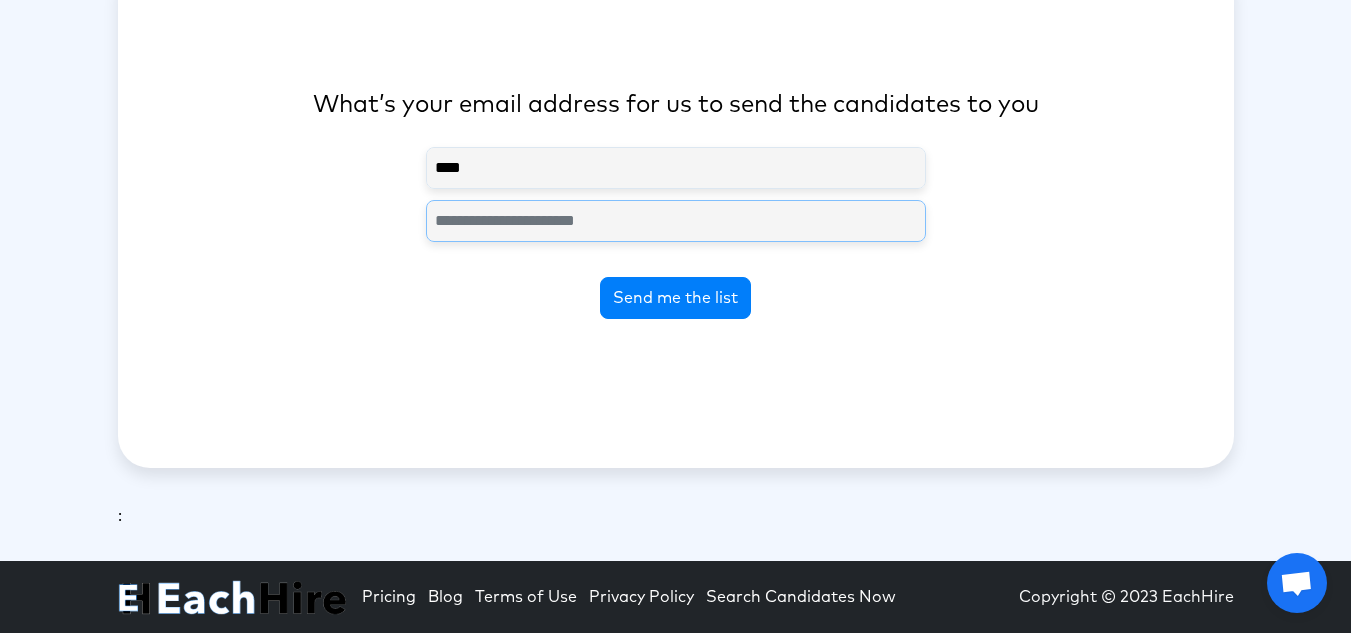 click at bounding box center (676, 221) 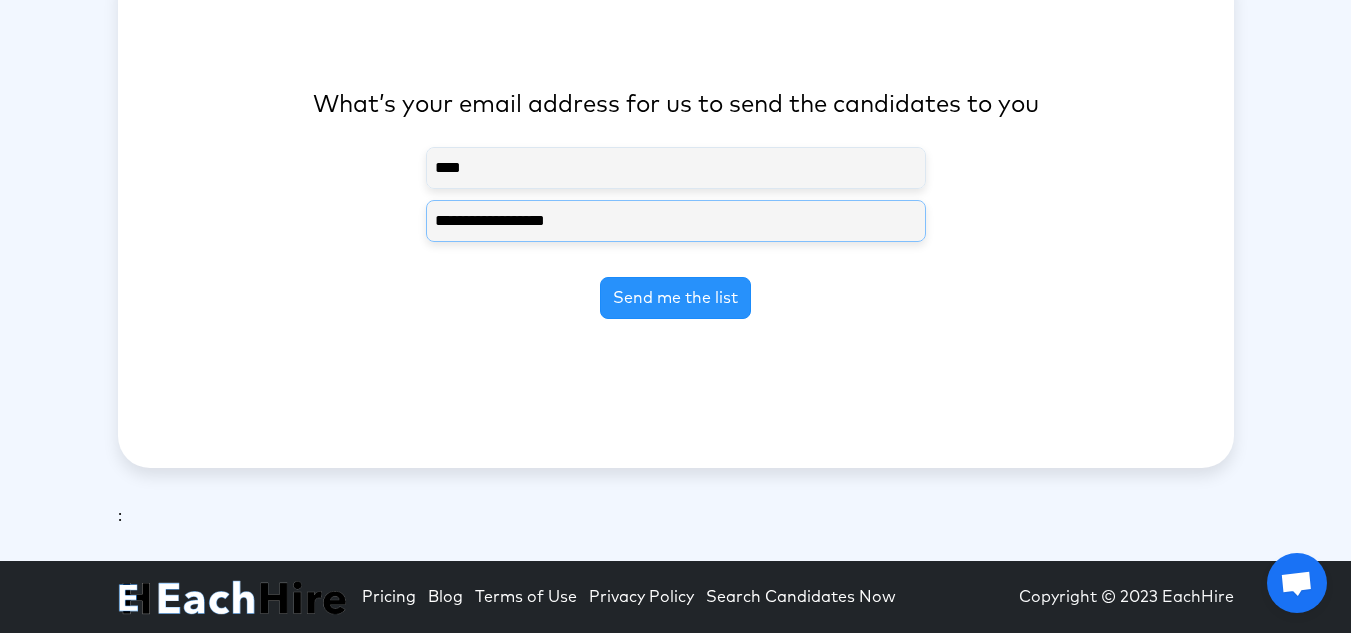 type on "**********" 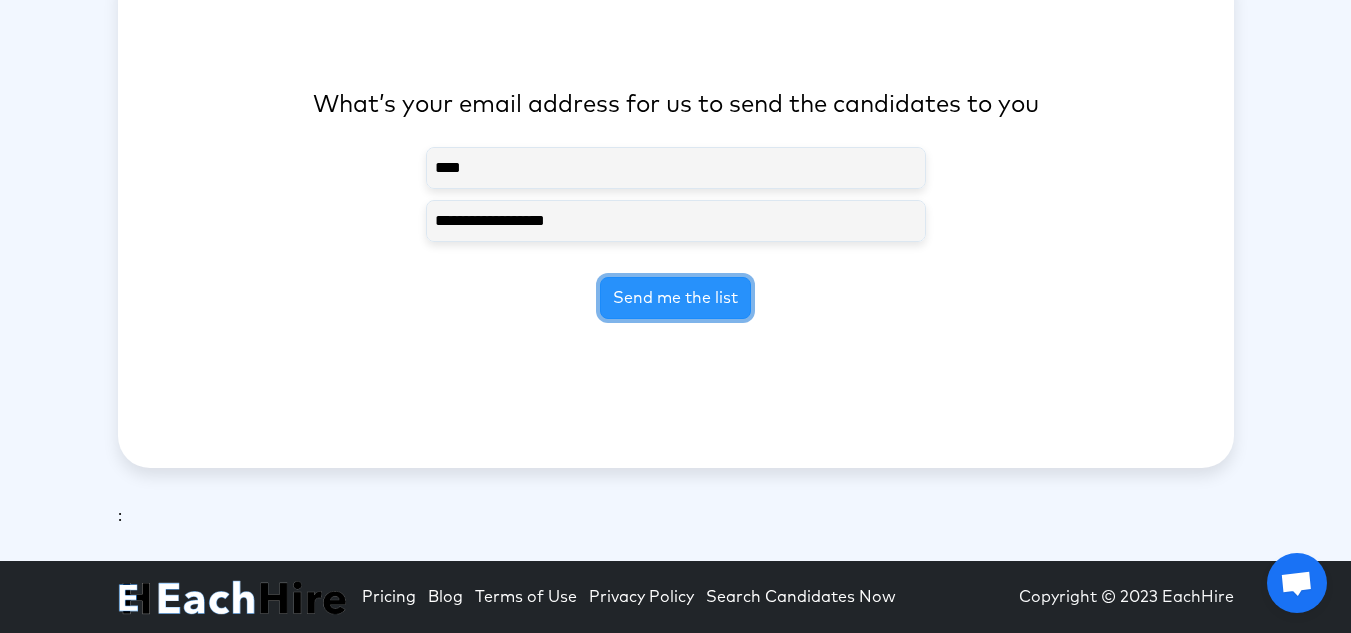 click on "Send me the list" at bounding box center (675, 298) 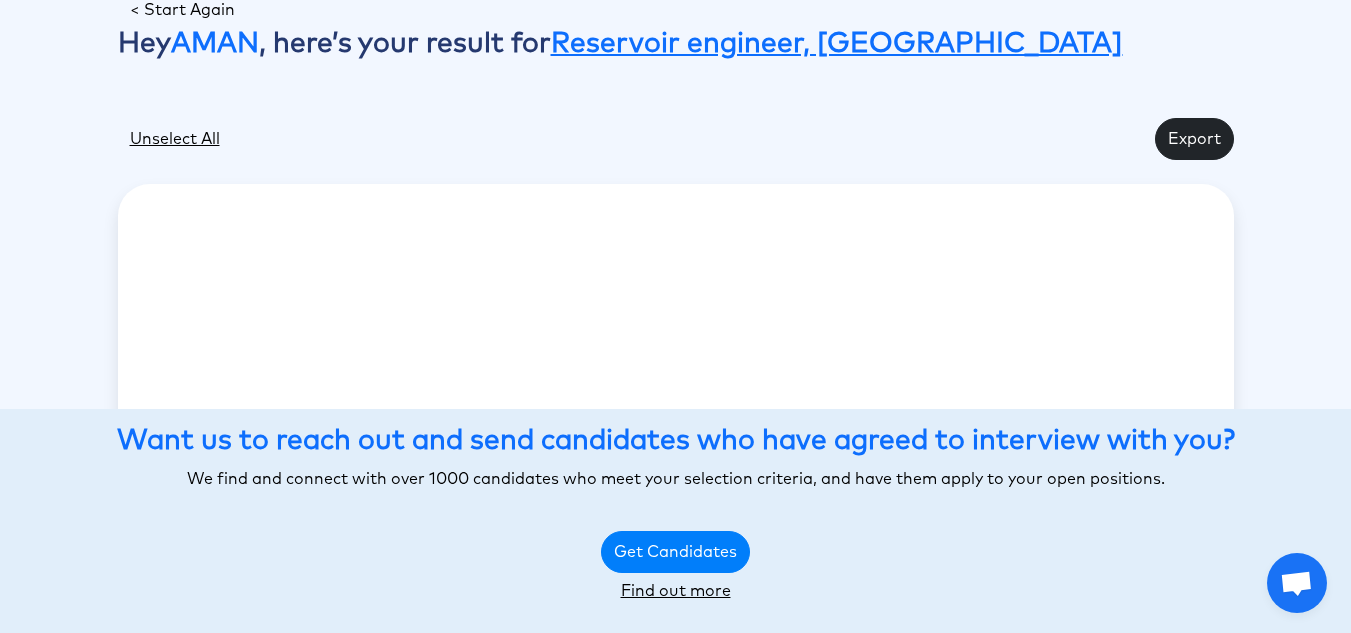 scroll, scrollTop: 0, scrollLeft: 0, axis: both 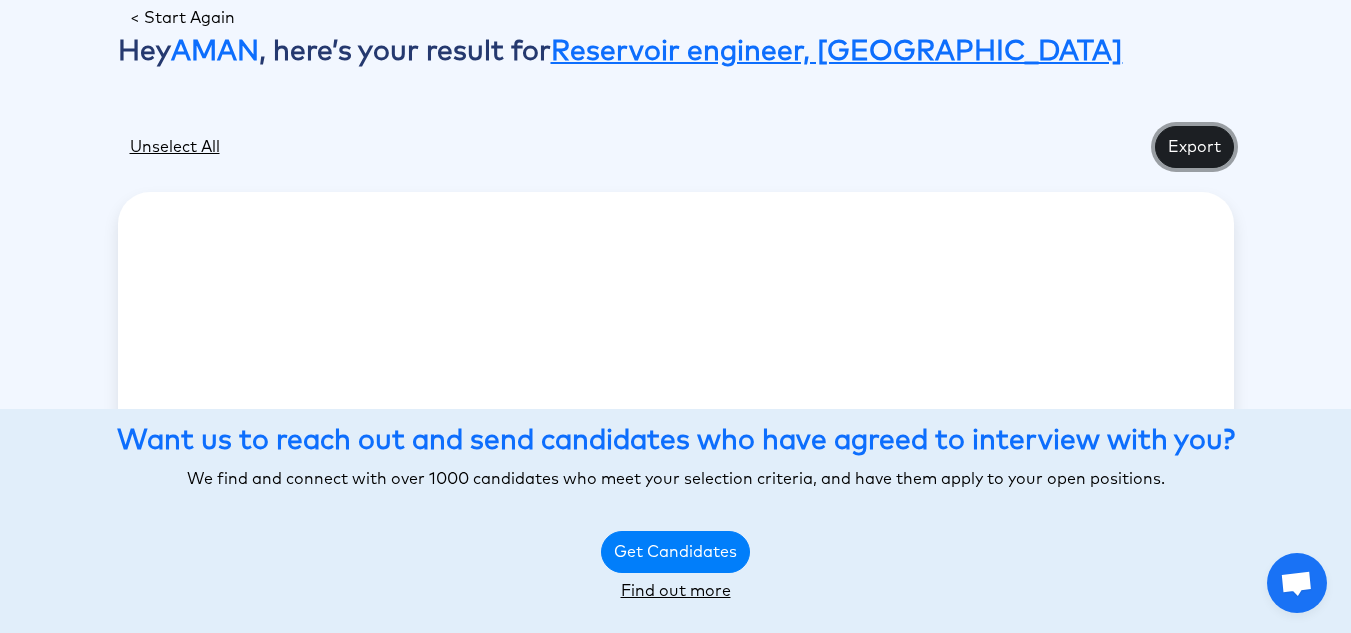 click on "Export" at bounding box center (1194, 147) 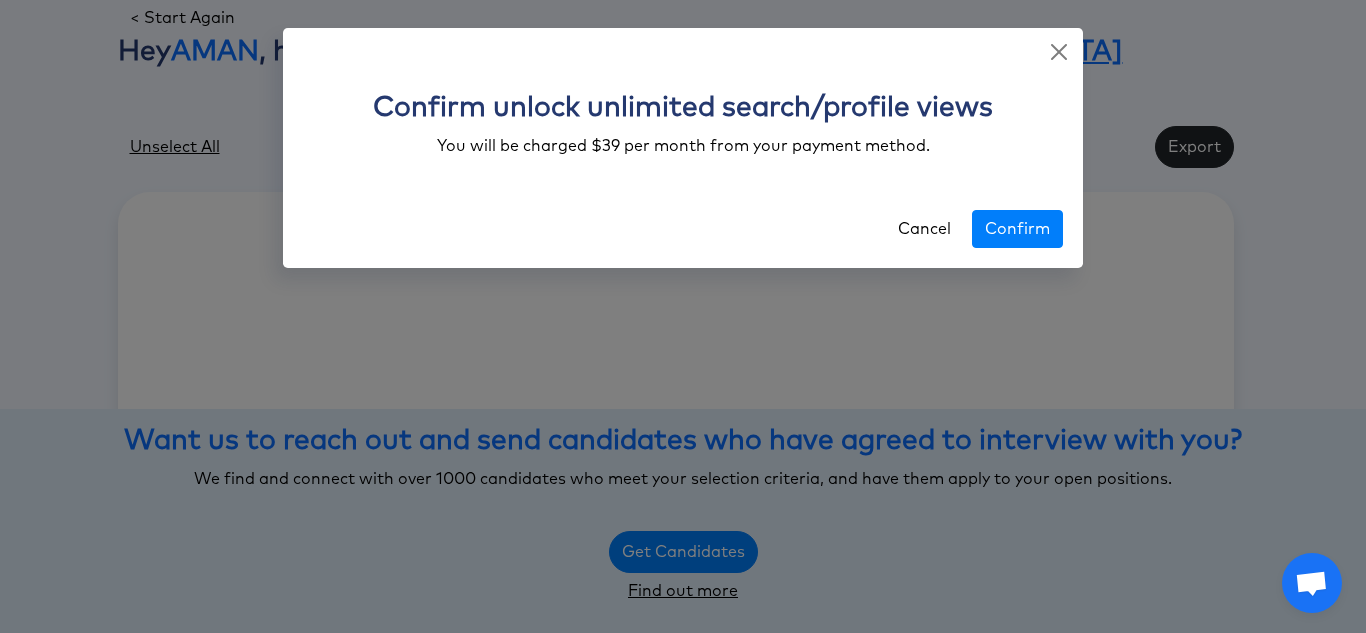 click on "Confirm unlock unlimited search/profile views   You will be charged $39 per month from your payment method.
Cancel
Confirm" at bounding box center (683, 316) 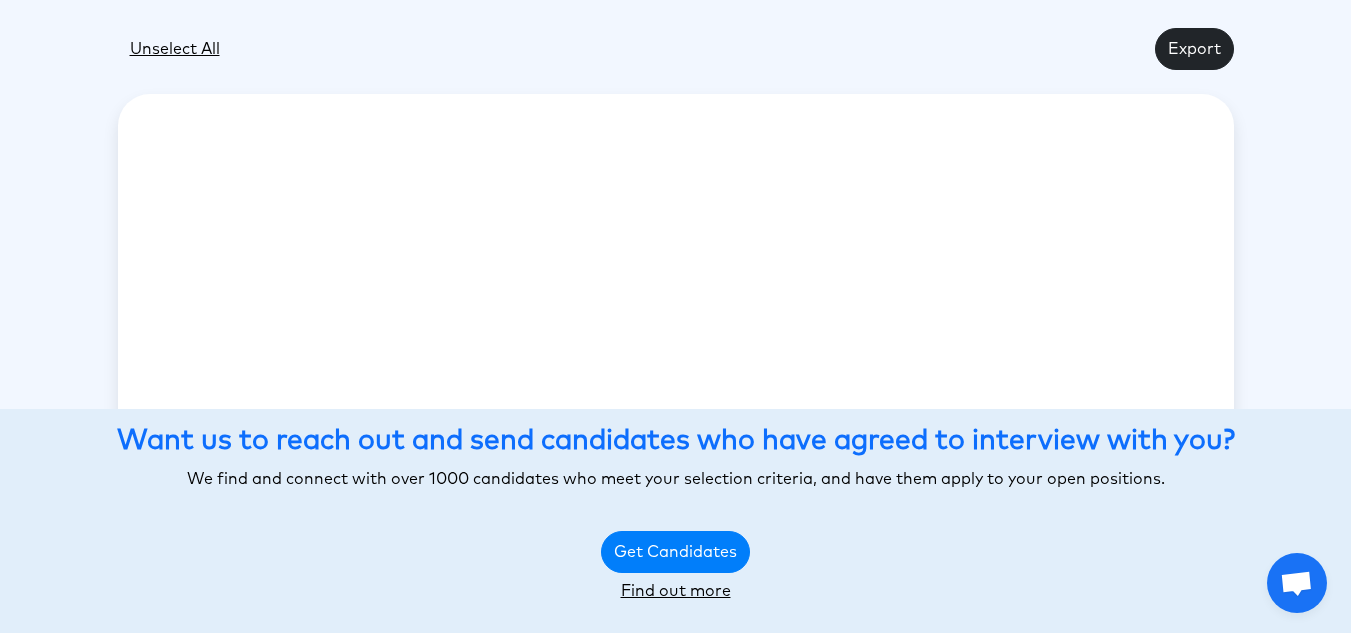 scroll, scrollTop: 0, scrollLeft: 0, axis: both 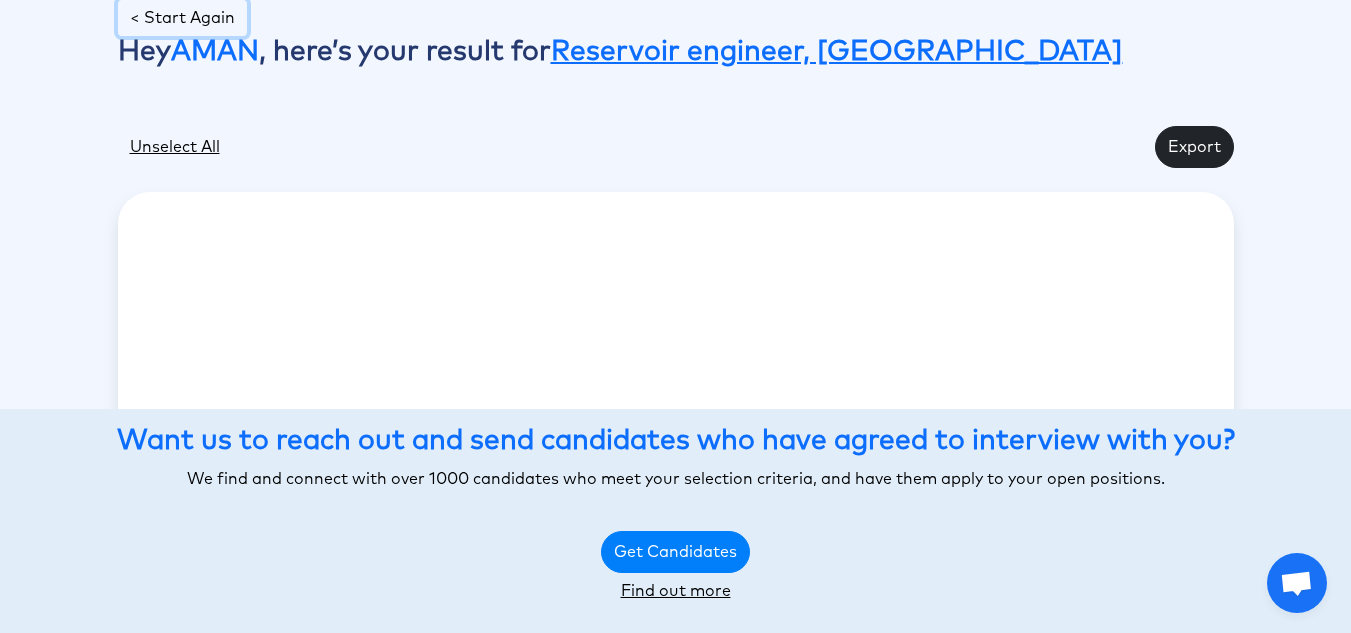 click on "**********" at bounding box center (675, 551) 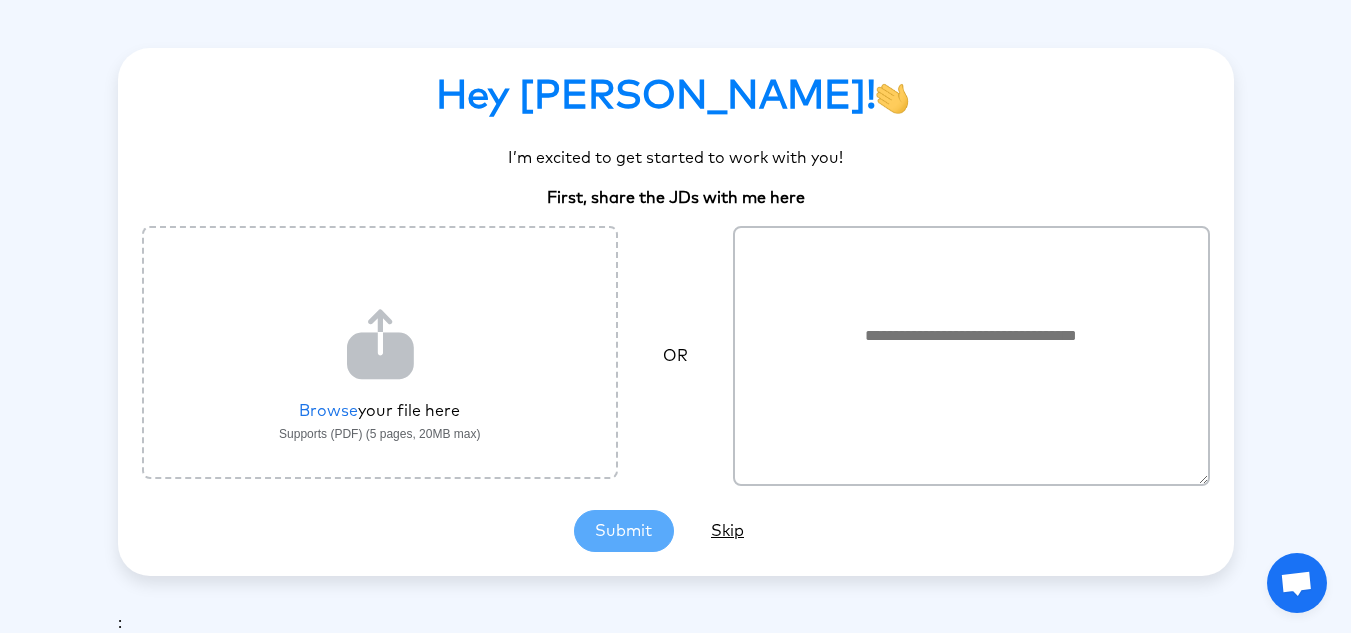 click at bounding box center (380, 352) 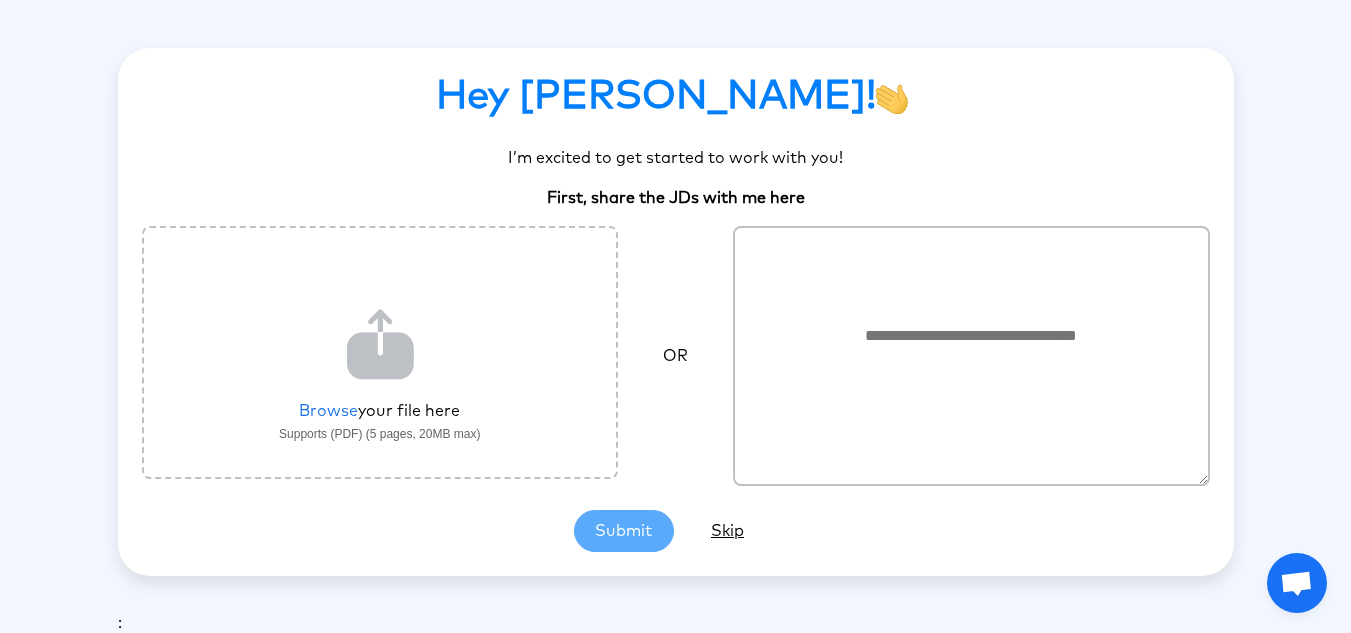 click at bounding box center [0, 0] 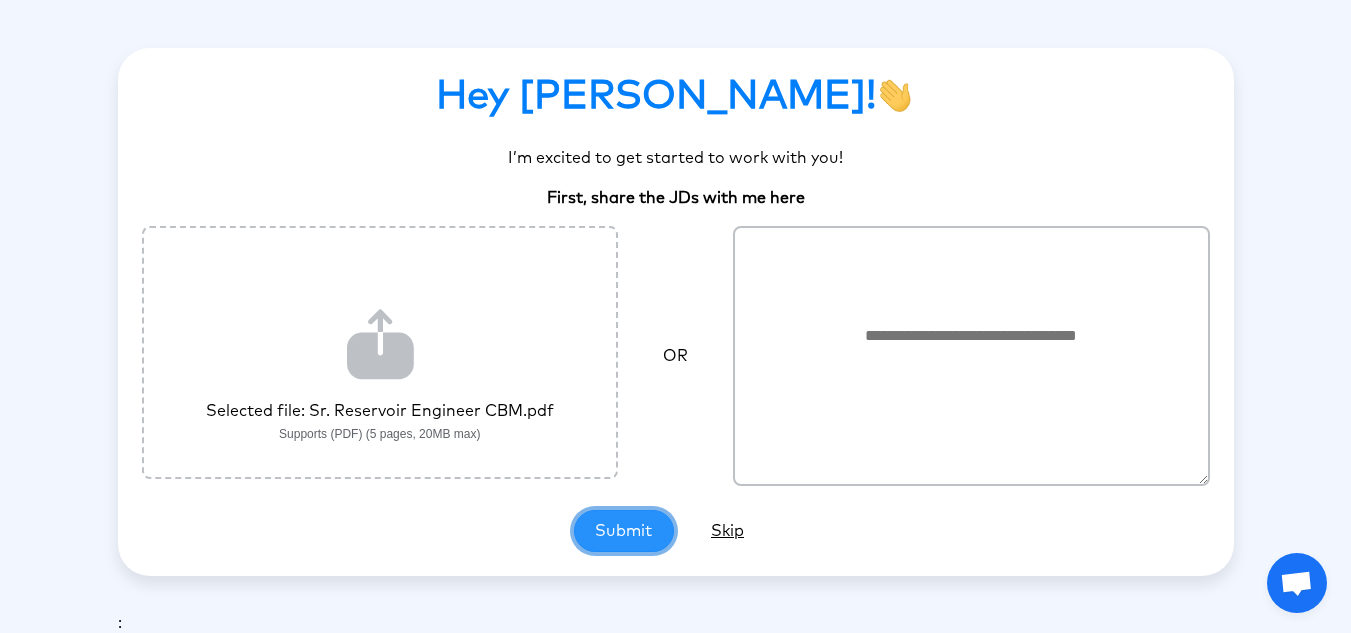 click on "Submit" at bounding box center (624, 531) 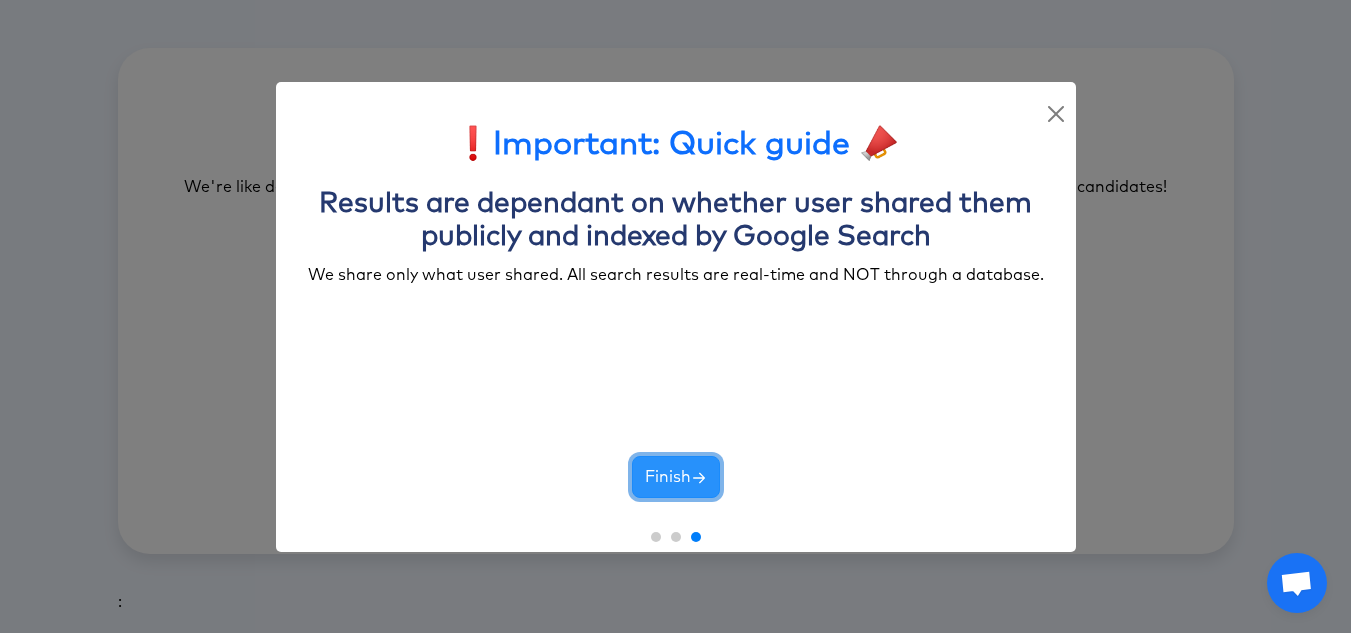 click on "Finish" at bounding box center [676, 477] 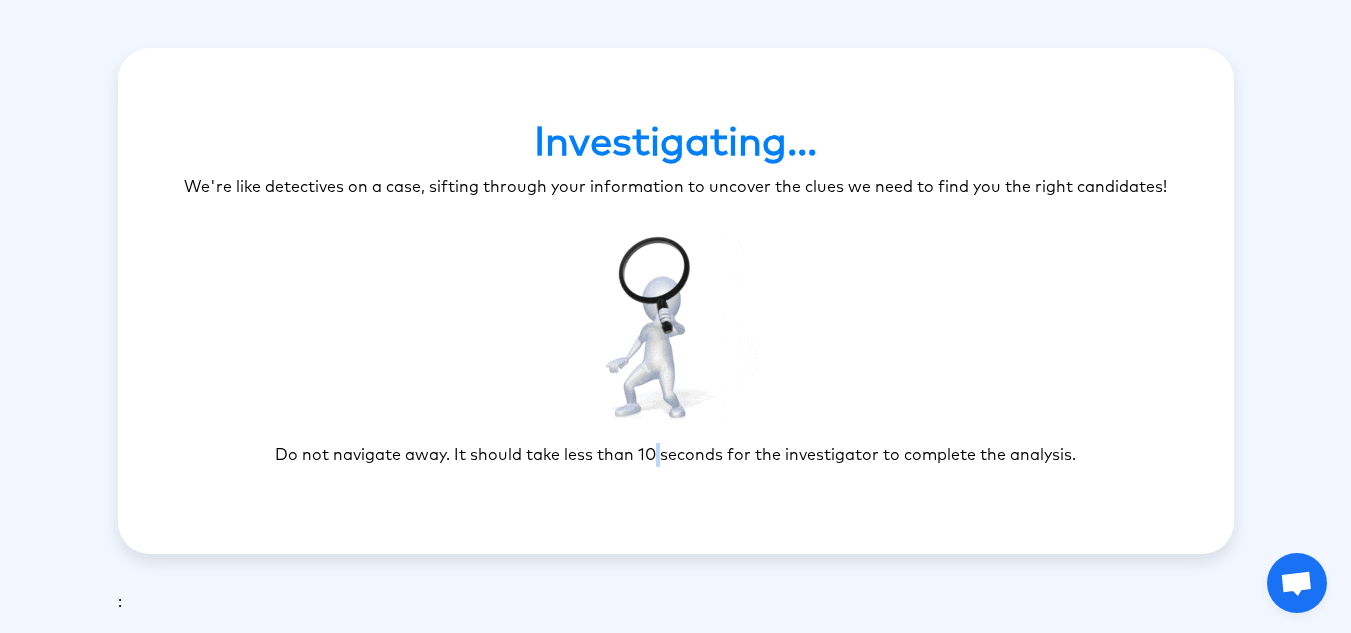 click on "Investigating... We're like detectives on a
case,
sifting through your information to uncover the clues we need to find you the right candidates! Do not navigate away. It
should take less than 10 seconds for the investigator to complete the analysis." at bounding box center [675, 301] 